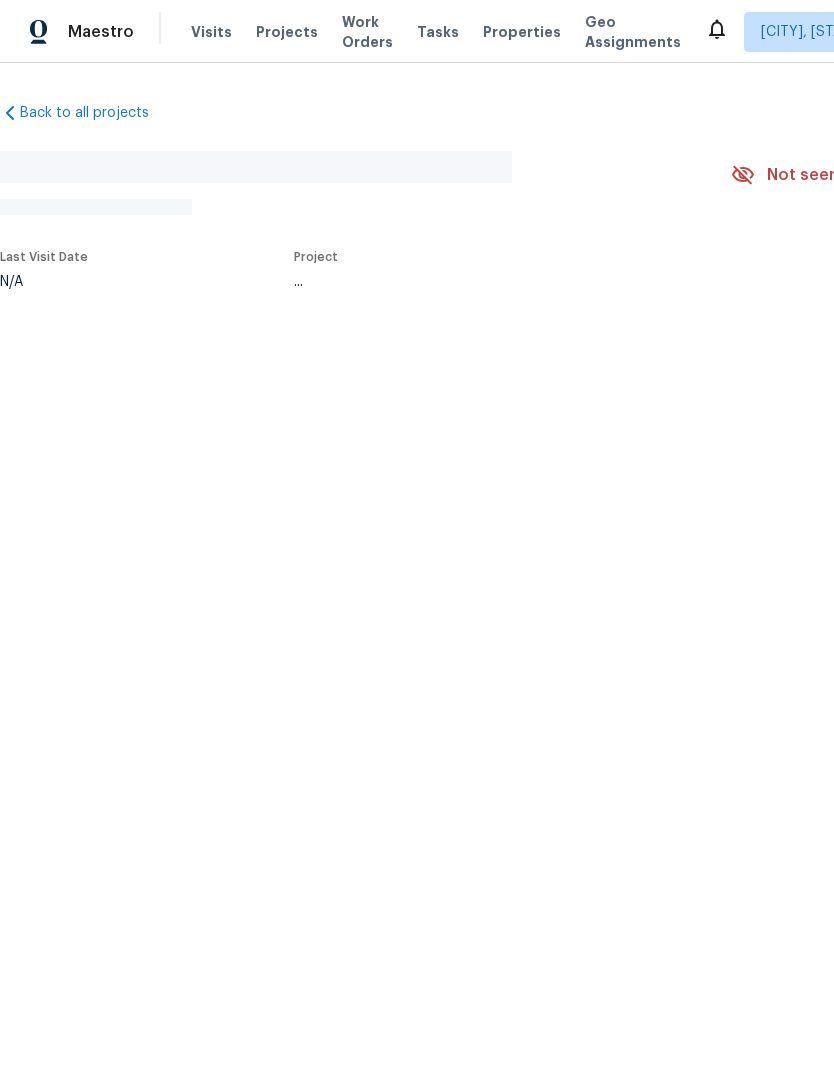 scroll, scrollTop: 0, scrollLeft: 0, axis: both 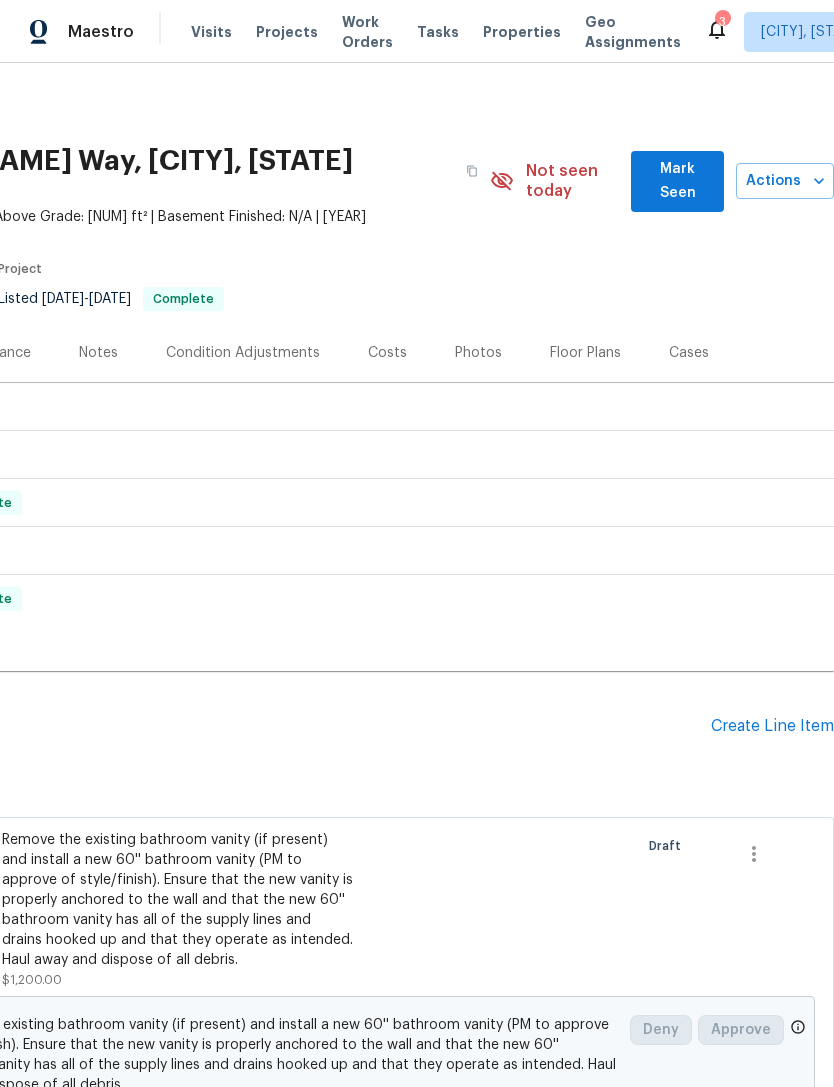 click on "Create Line Item" at bounding box center [772, 726] 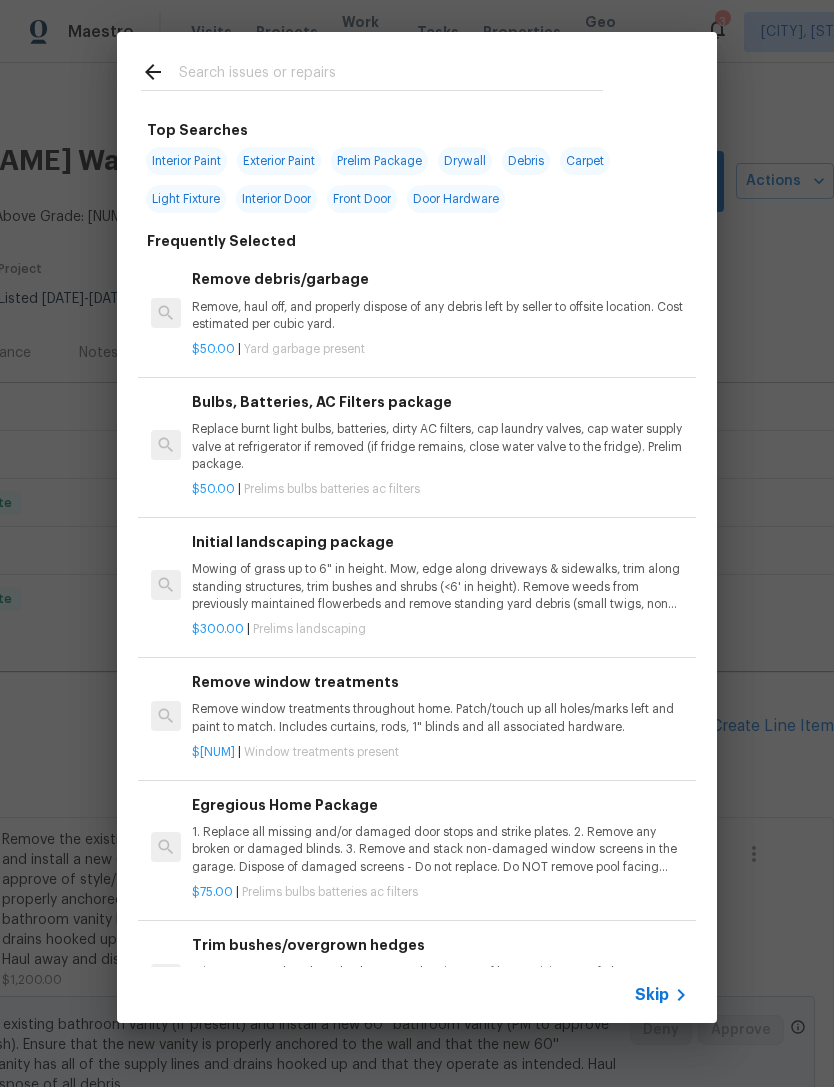 click 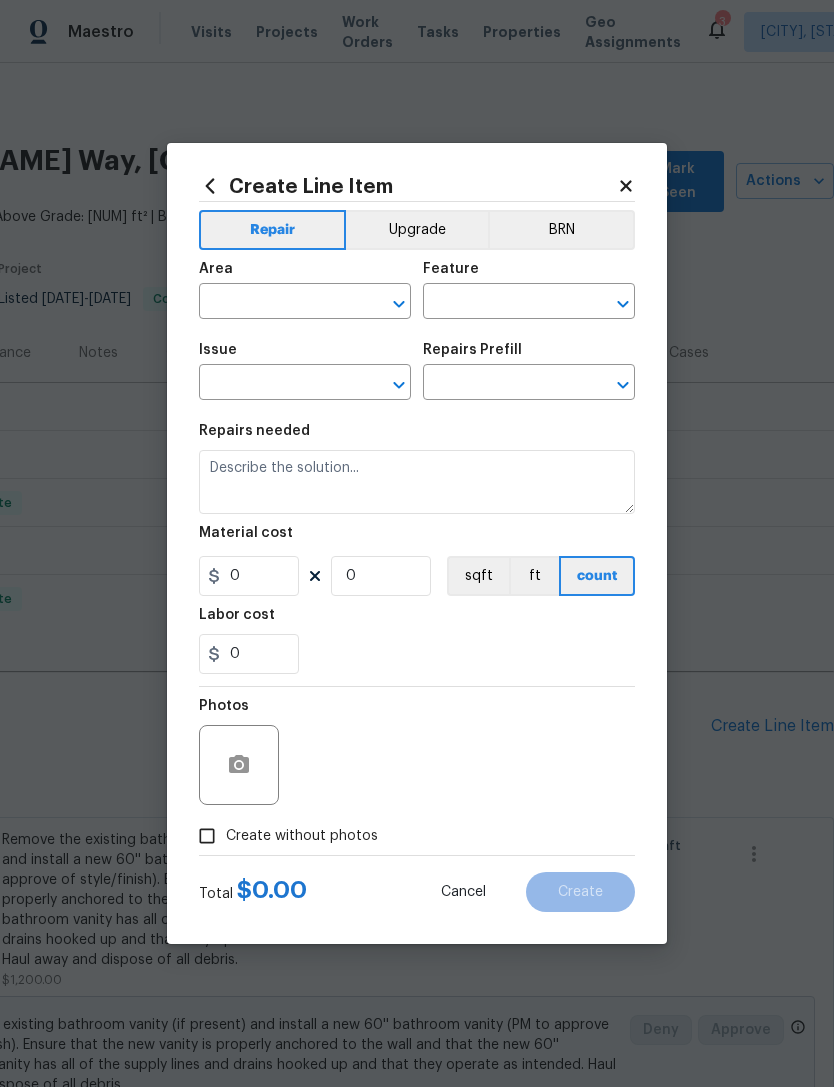 click at bounding box center [277, 303] 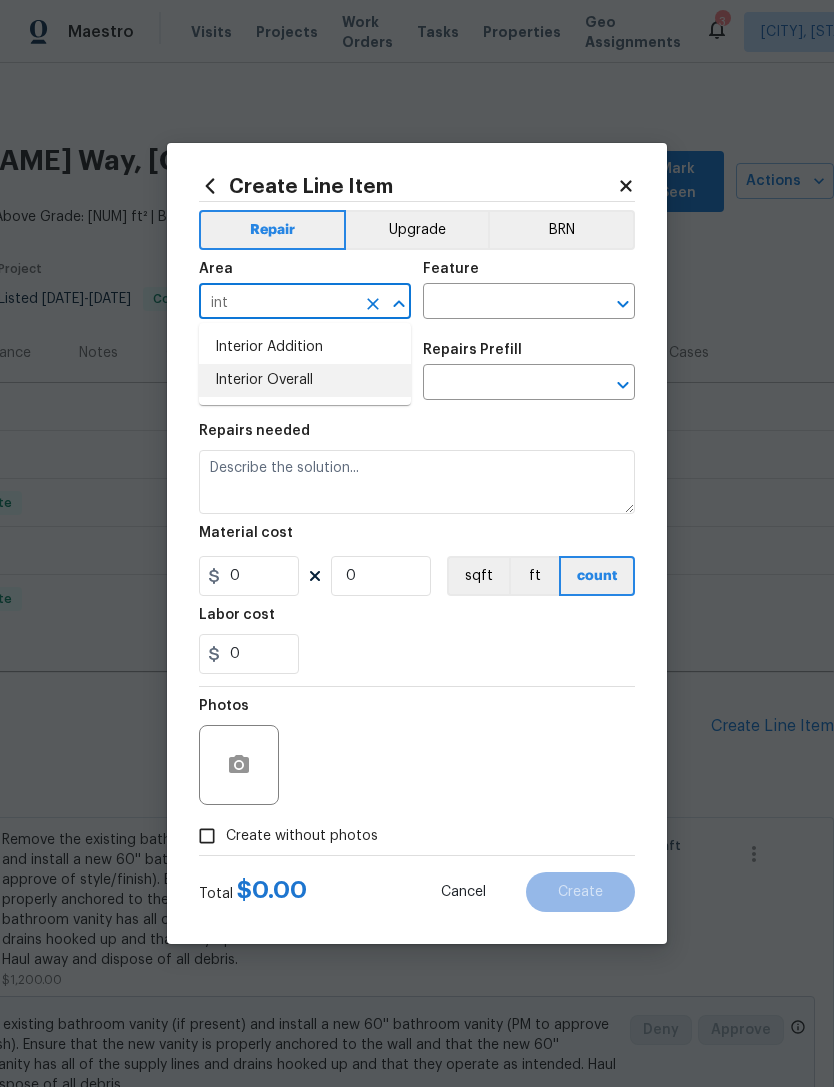 click on "Interior Overall" at bounding box center (305, 380) 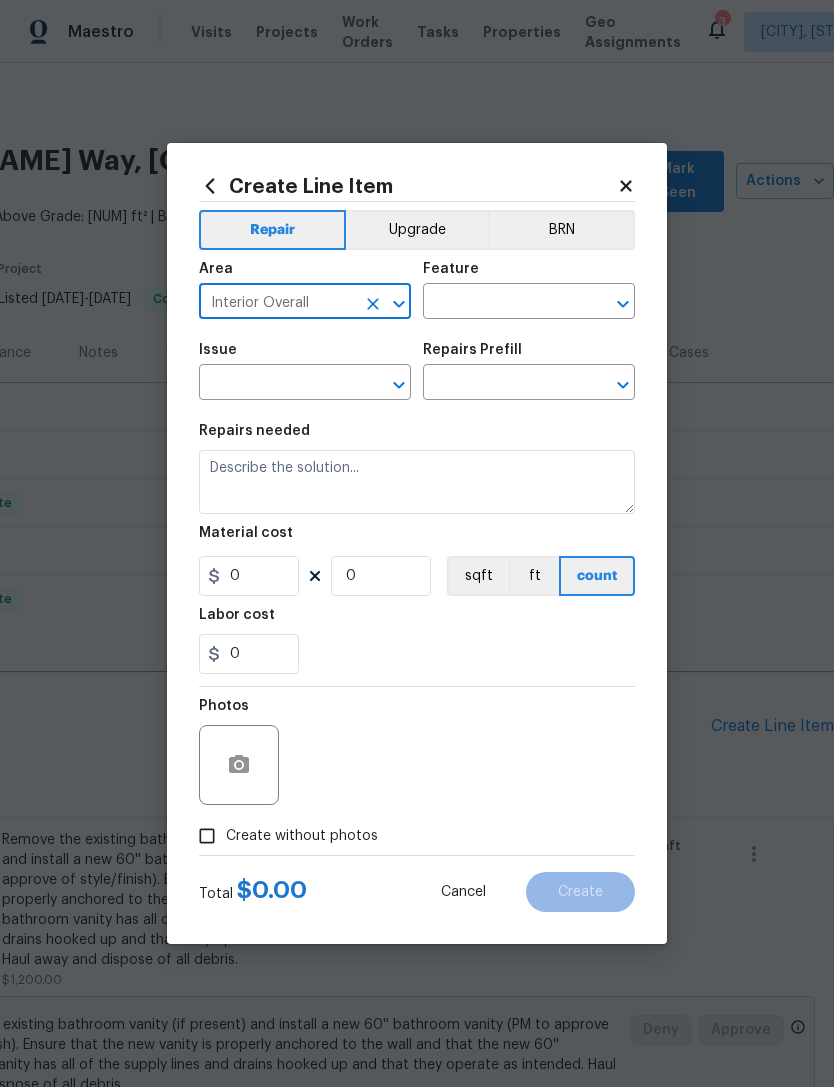 click at bounding box center (501, 303) 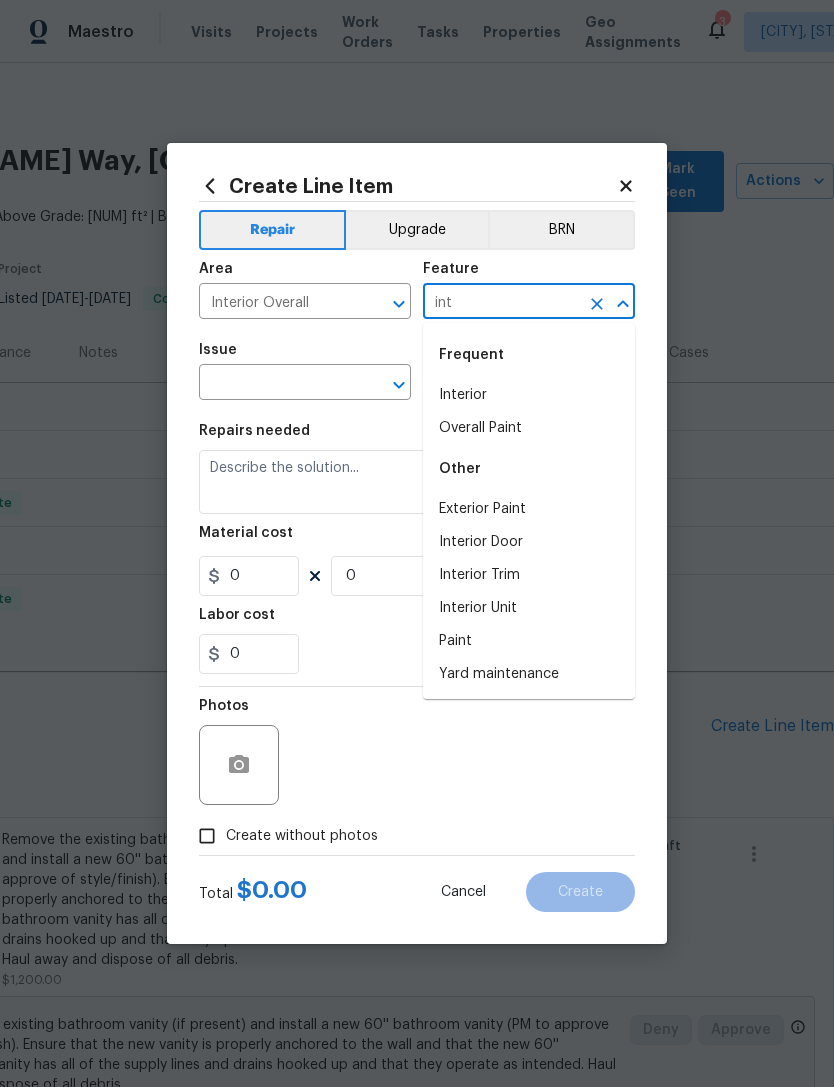 click on "Interior" at bounding box center [529, 395] 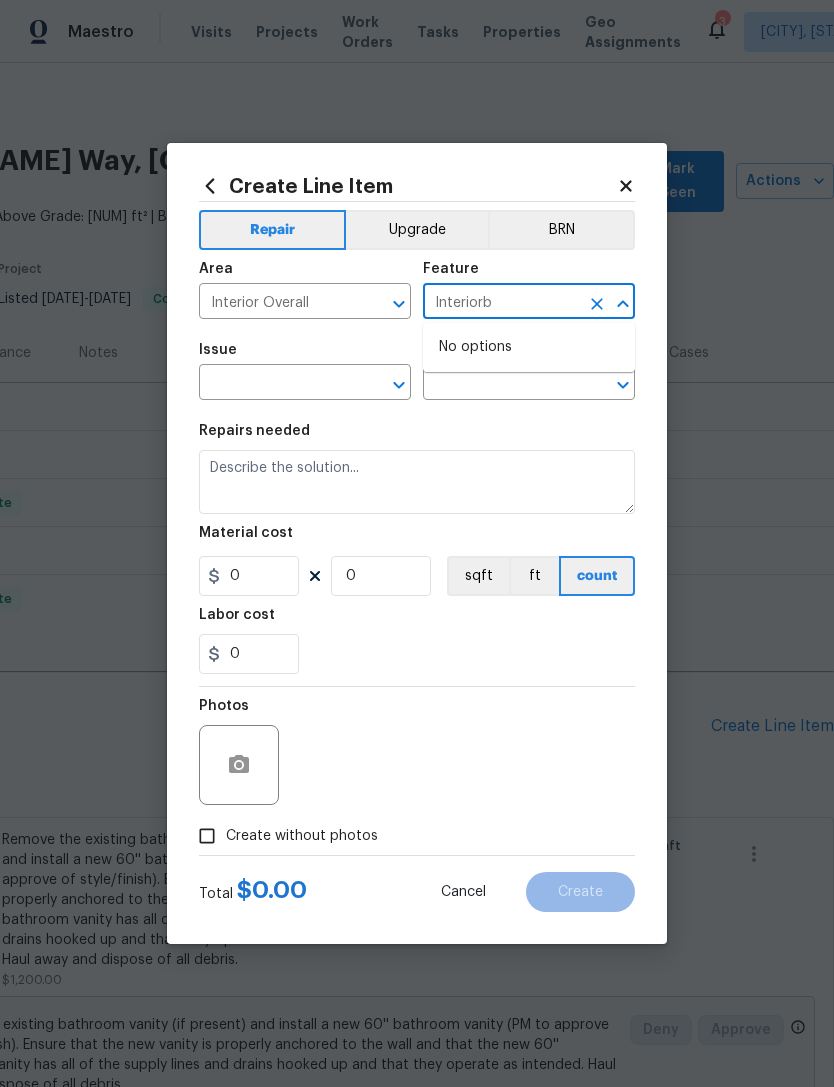 type on "Interior" 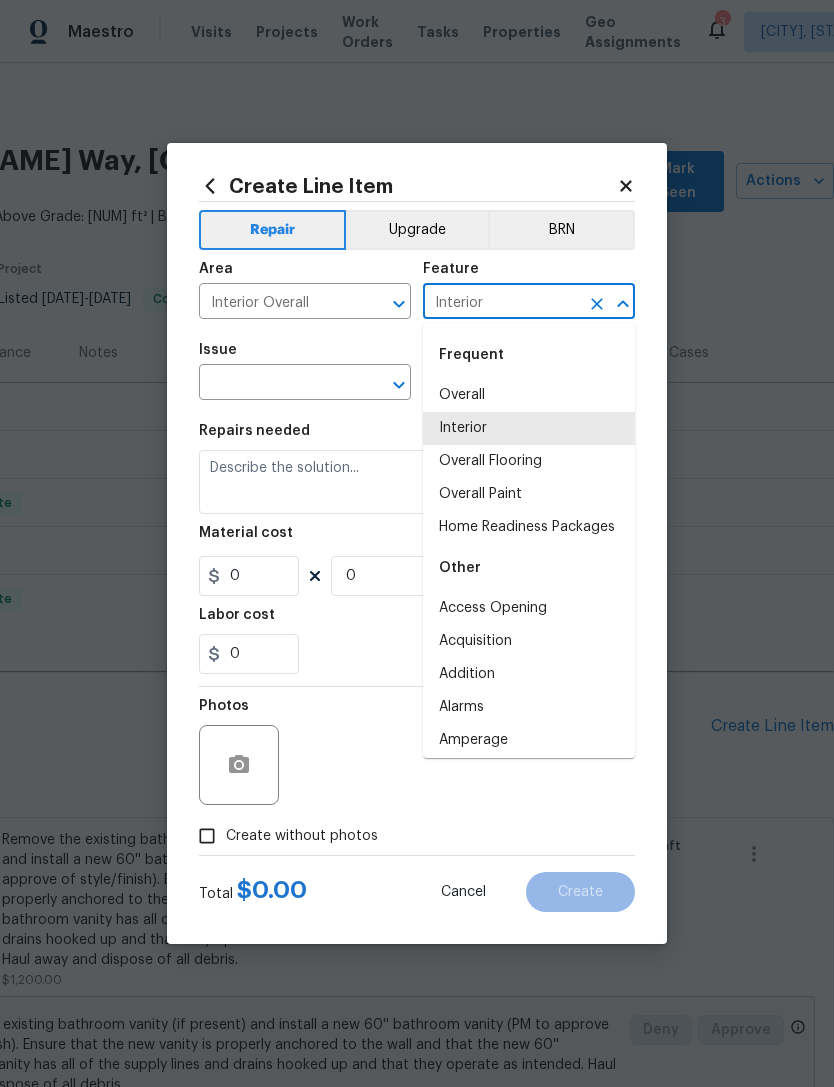 click at bounding box center [277, 384] 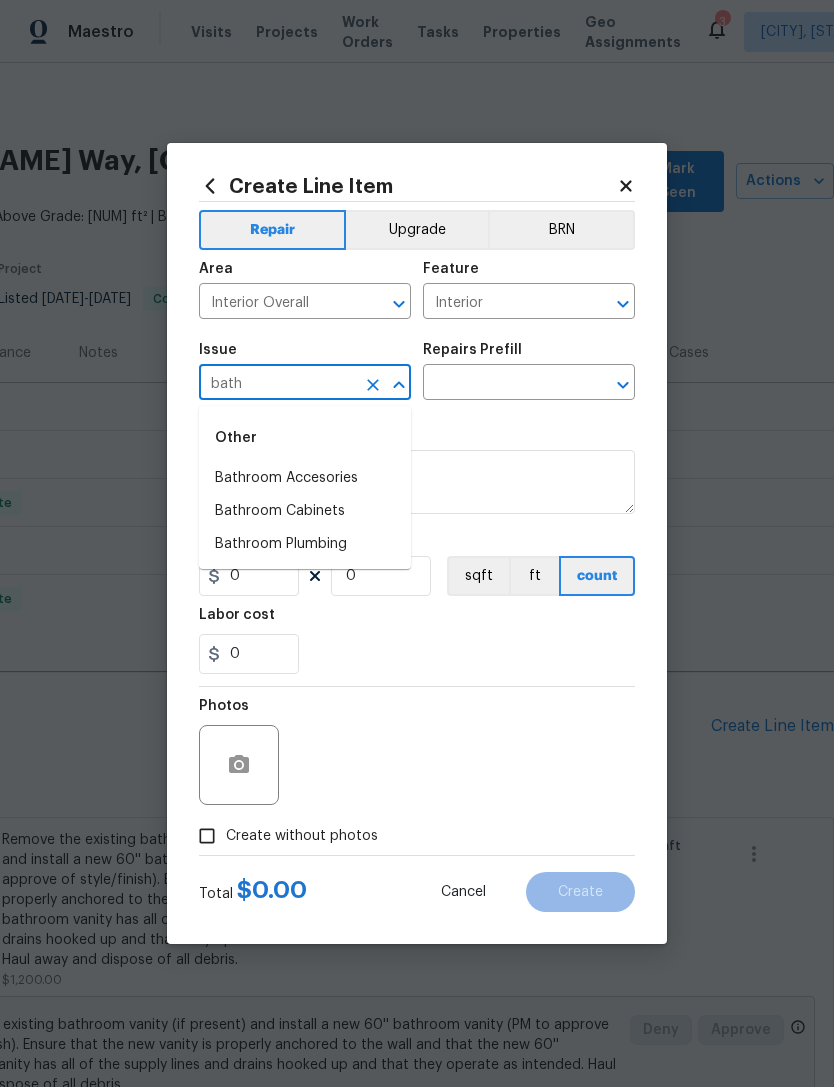 click on "Bathroom Plumbing" at bounding box center (305, 544) 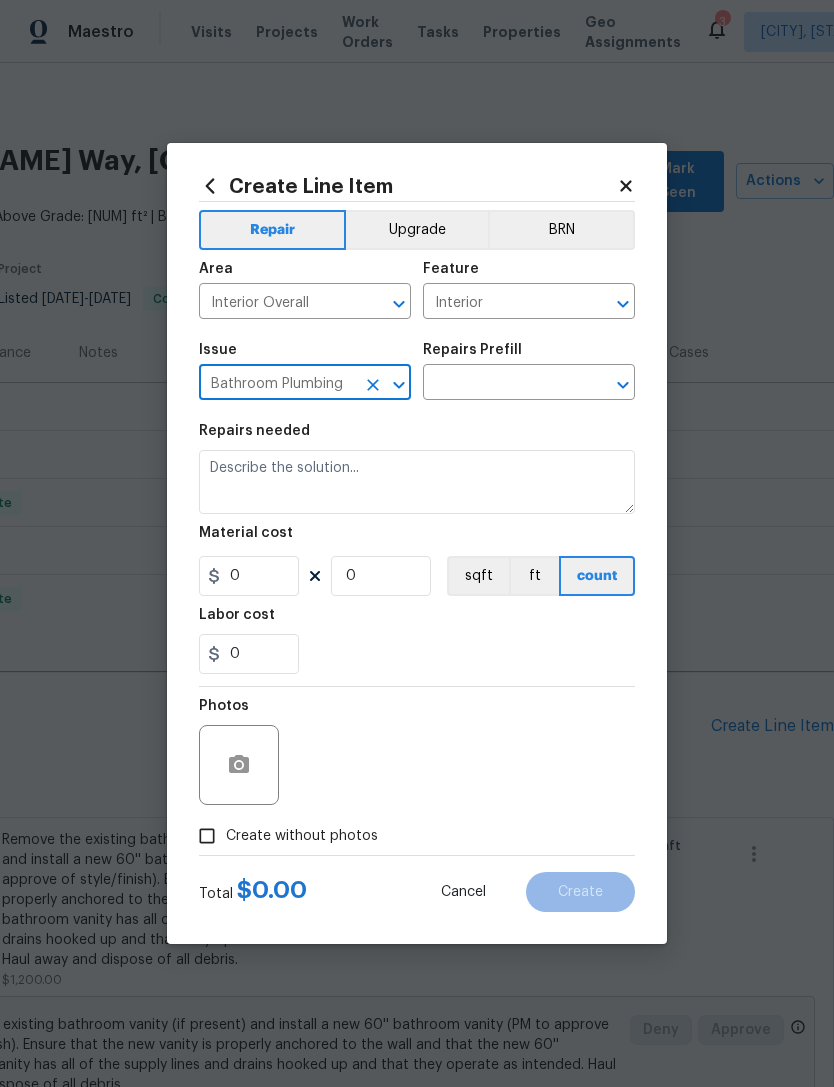 click at bounding box center [501, 384] 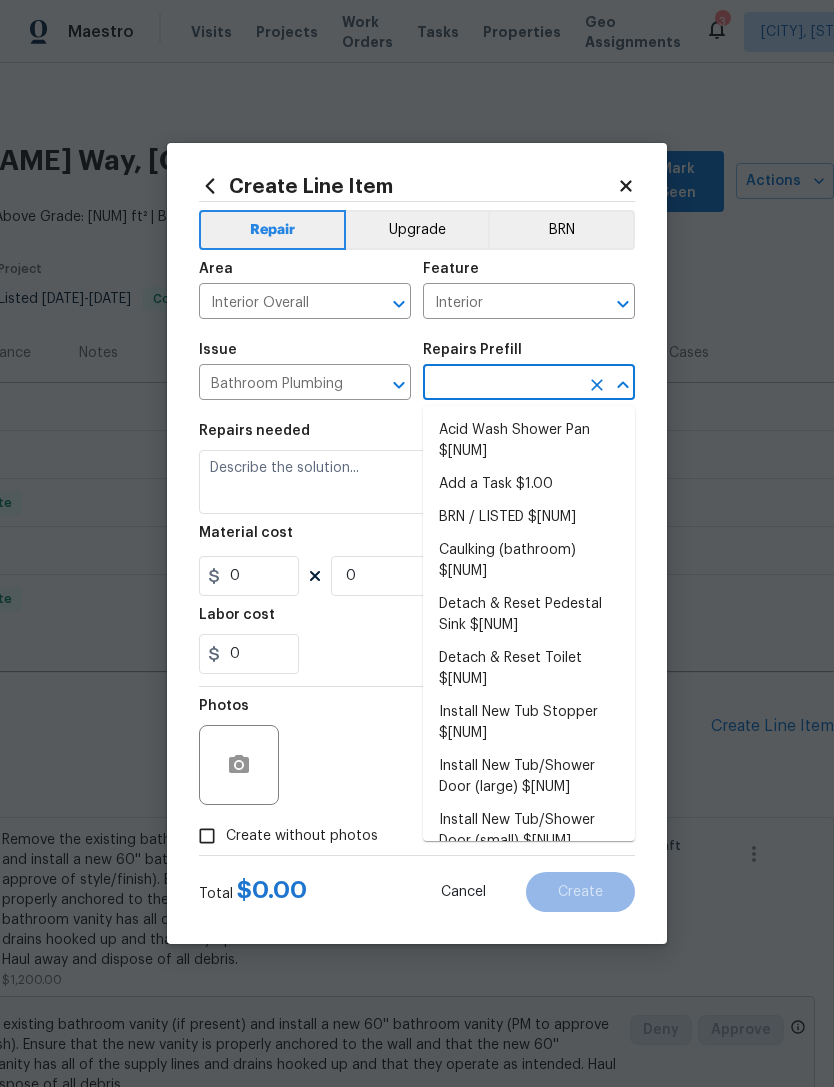 scroll, scrollTop: 0, scrollLeft: 0, axis: both 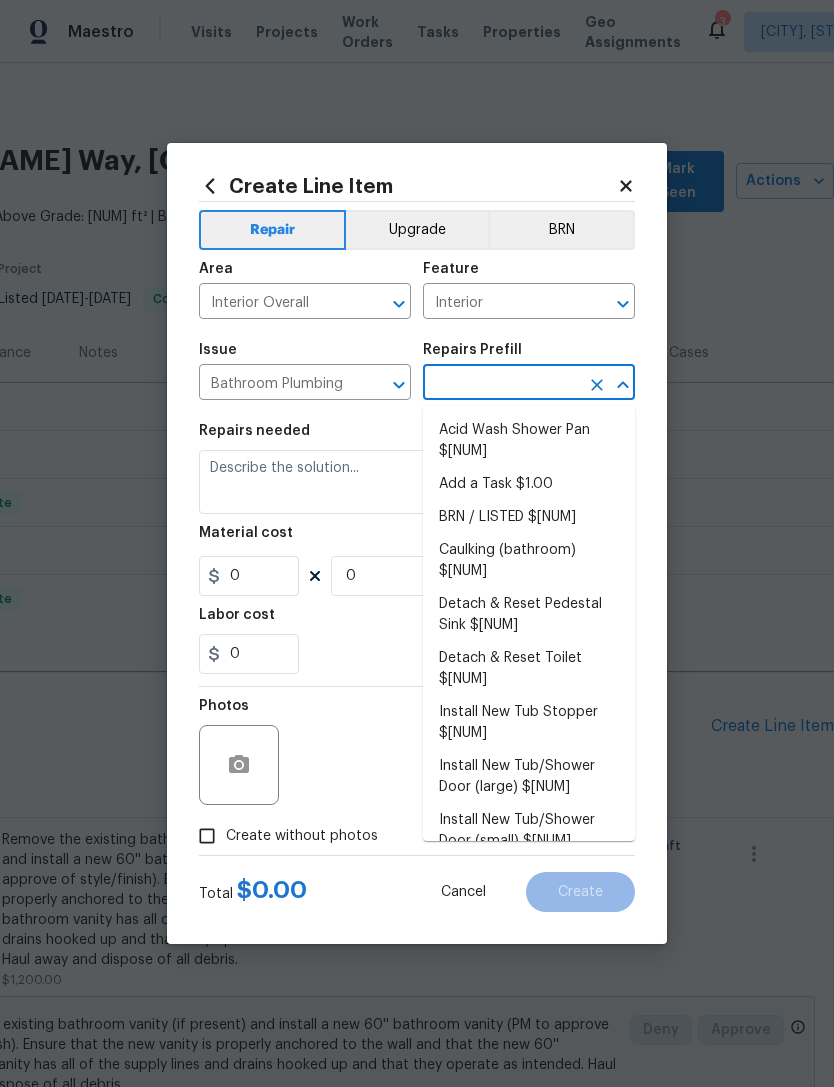 click on "Add a Task $1.00" at bounding box center (529, 484) 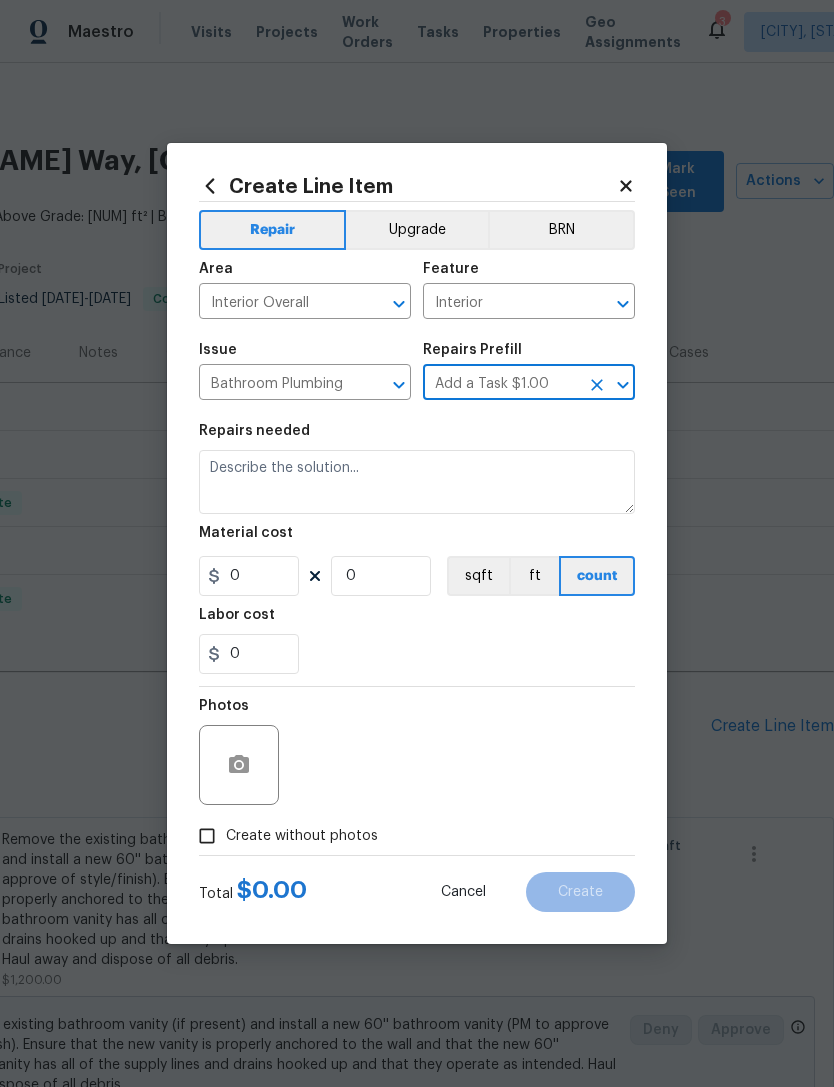 type on "Plumbing" 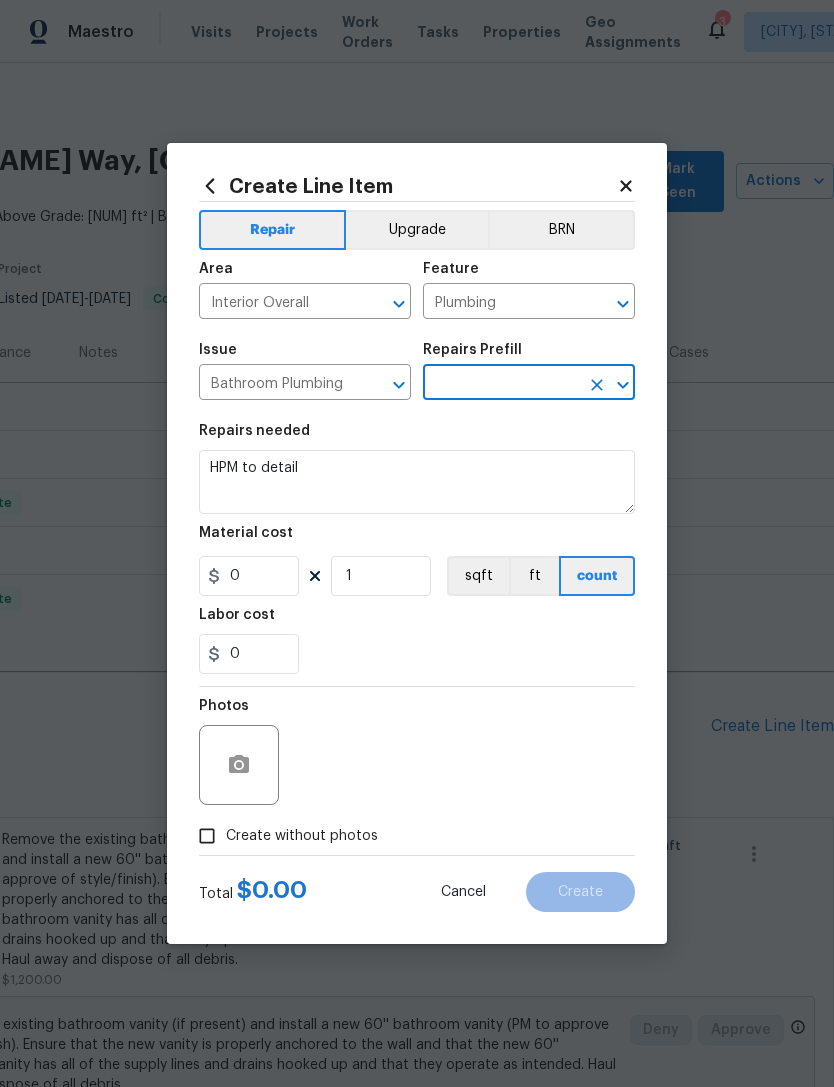 type on "Add a Task $1.00" 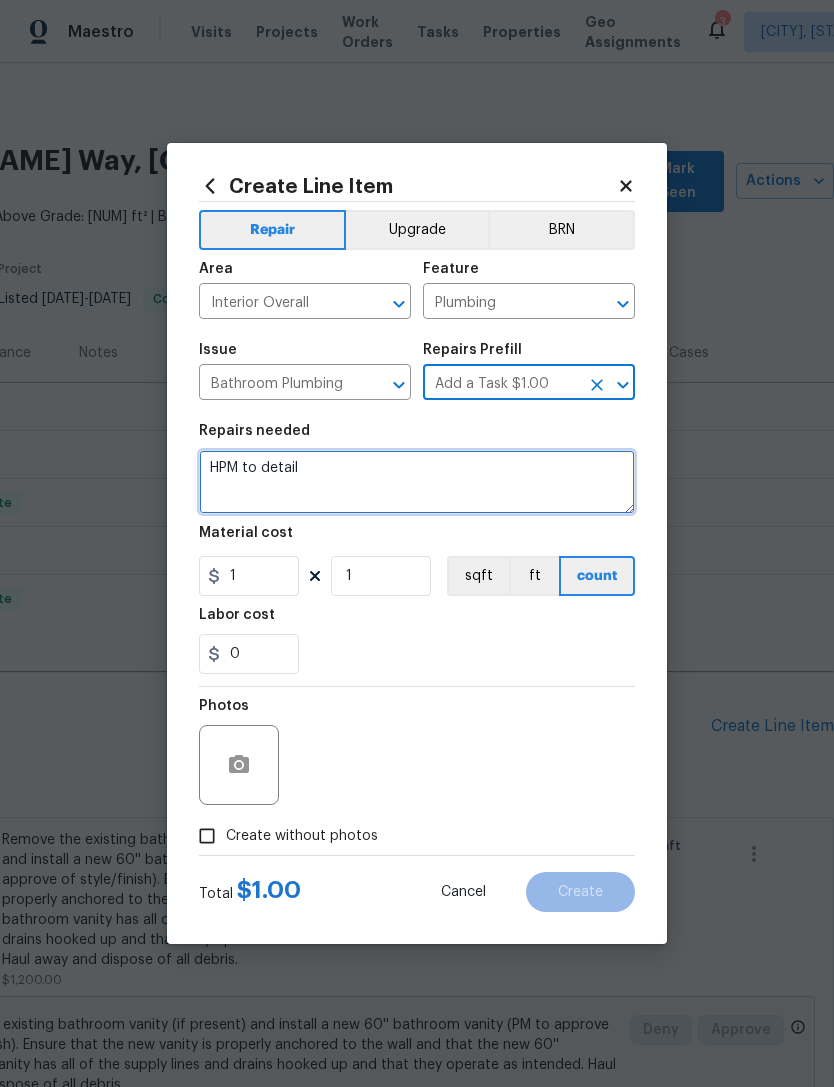 click on "HPM to detail" at bounding box center (417, 482) 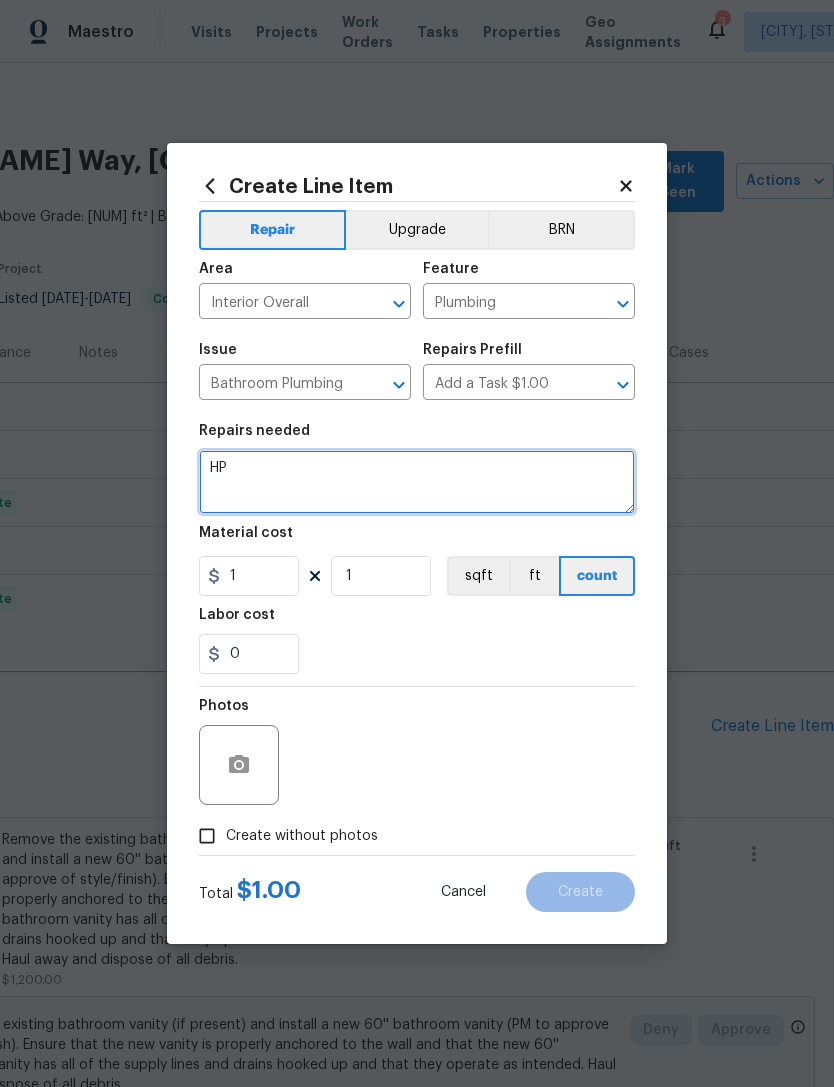 type on "H" 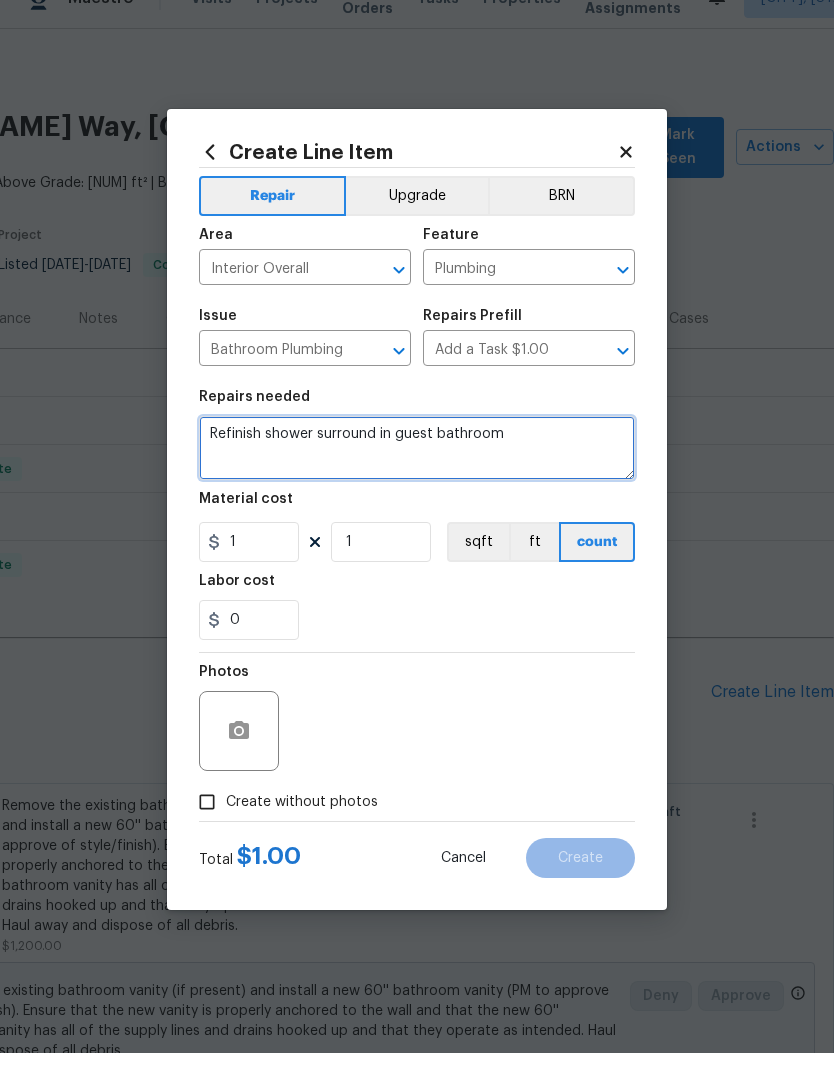 type on "Refinish shower surround in guest bathroom" 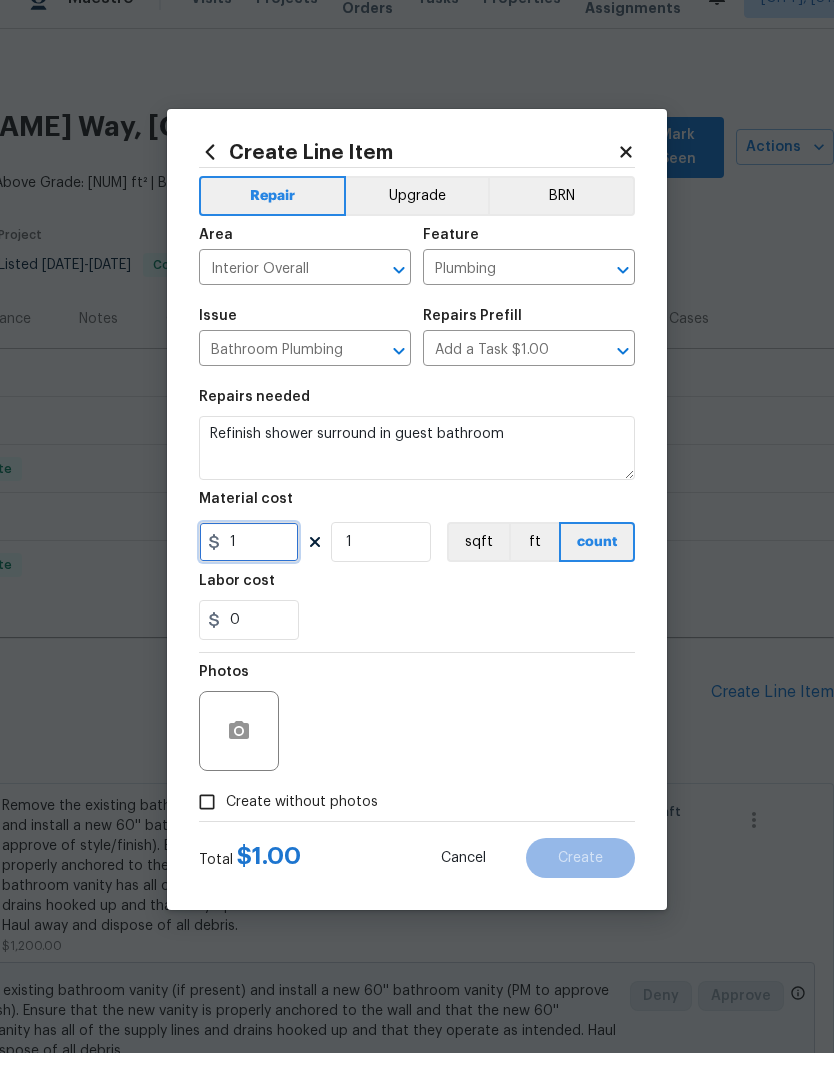 click on "1" at bounding box center (249, 576) 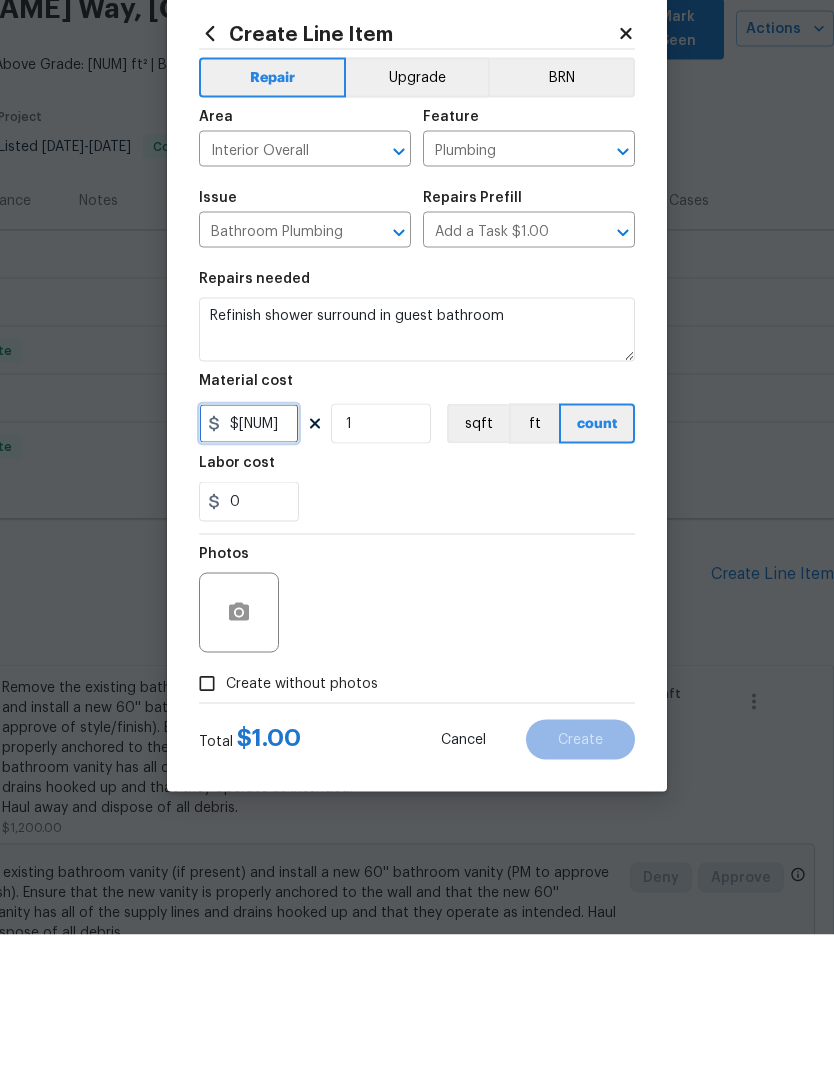 type on "550" 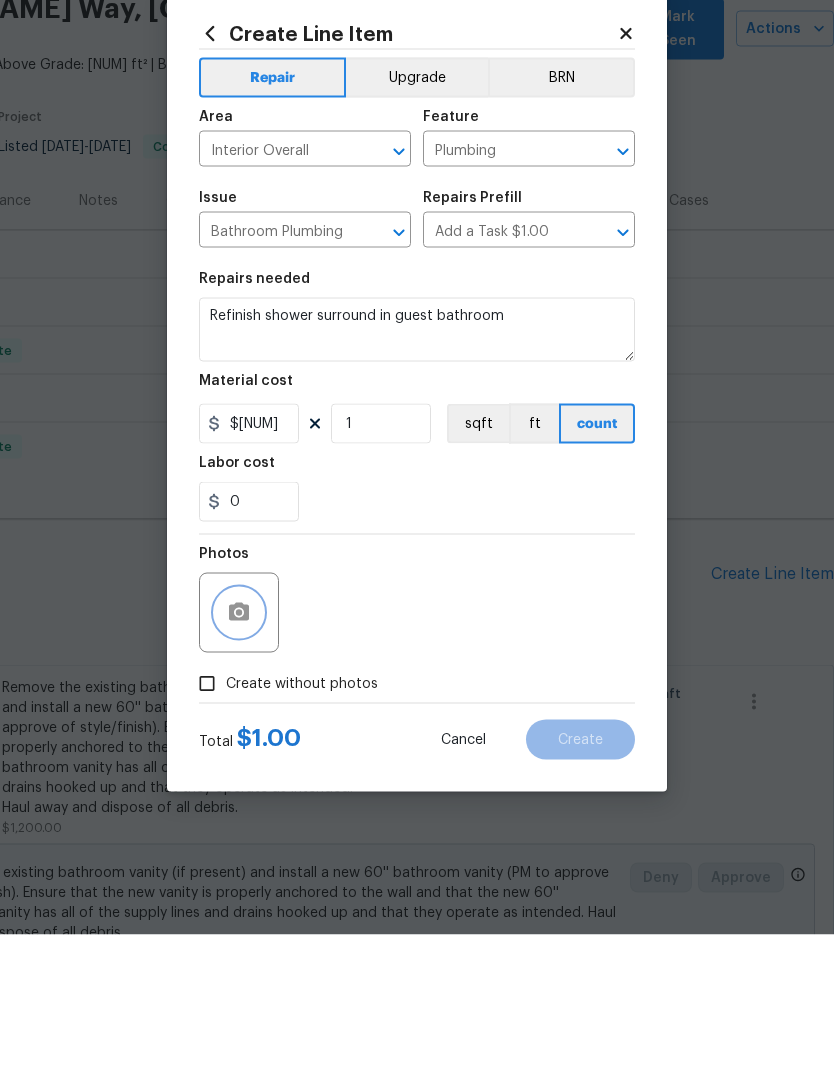 click at bounding box center [239, 765] 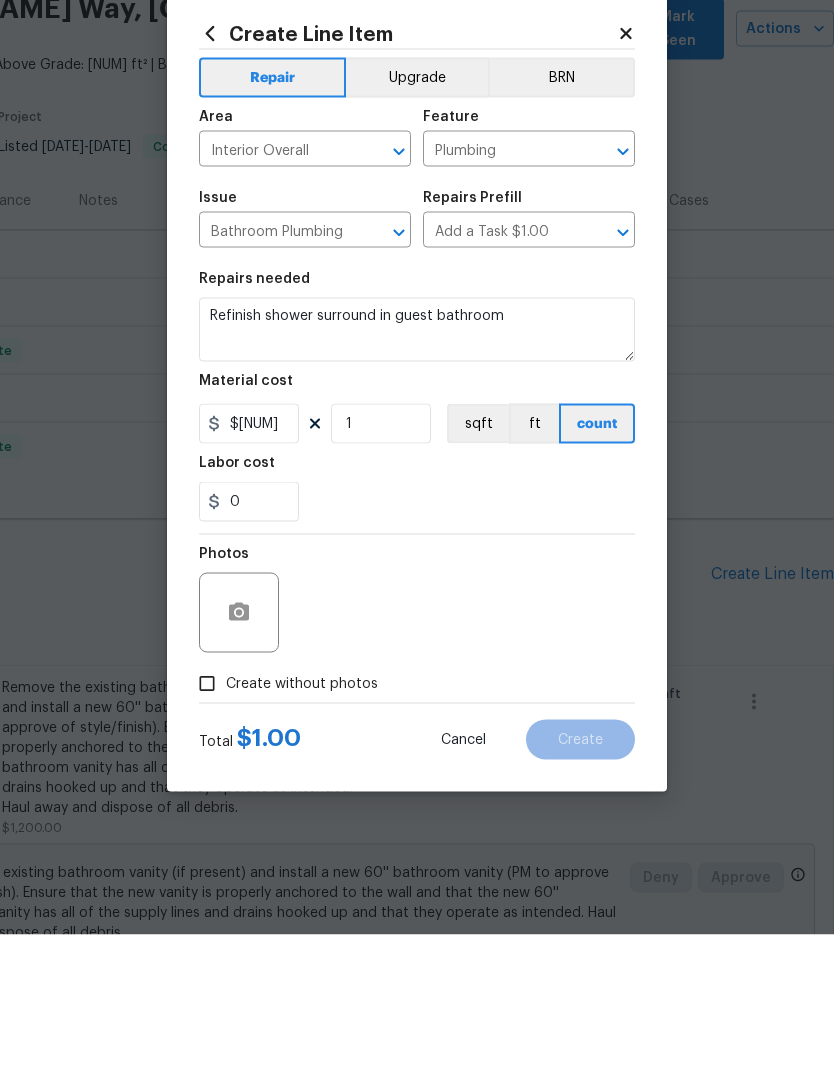 scroll, scrollTop: 64, scrollLeft: 0, axis: vertical 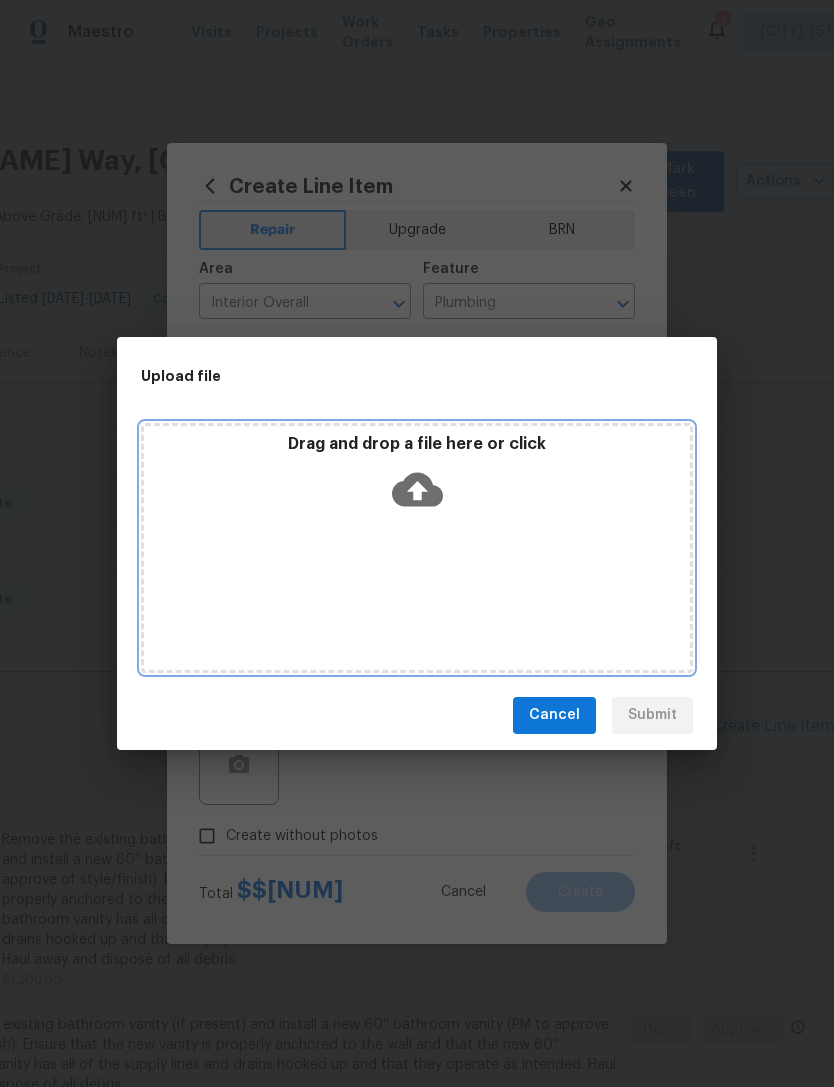 click 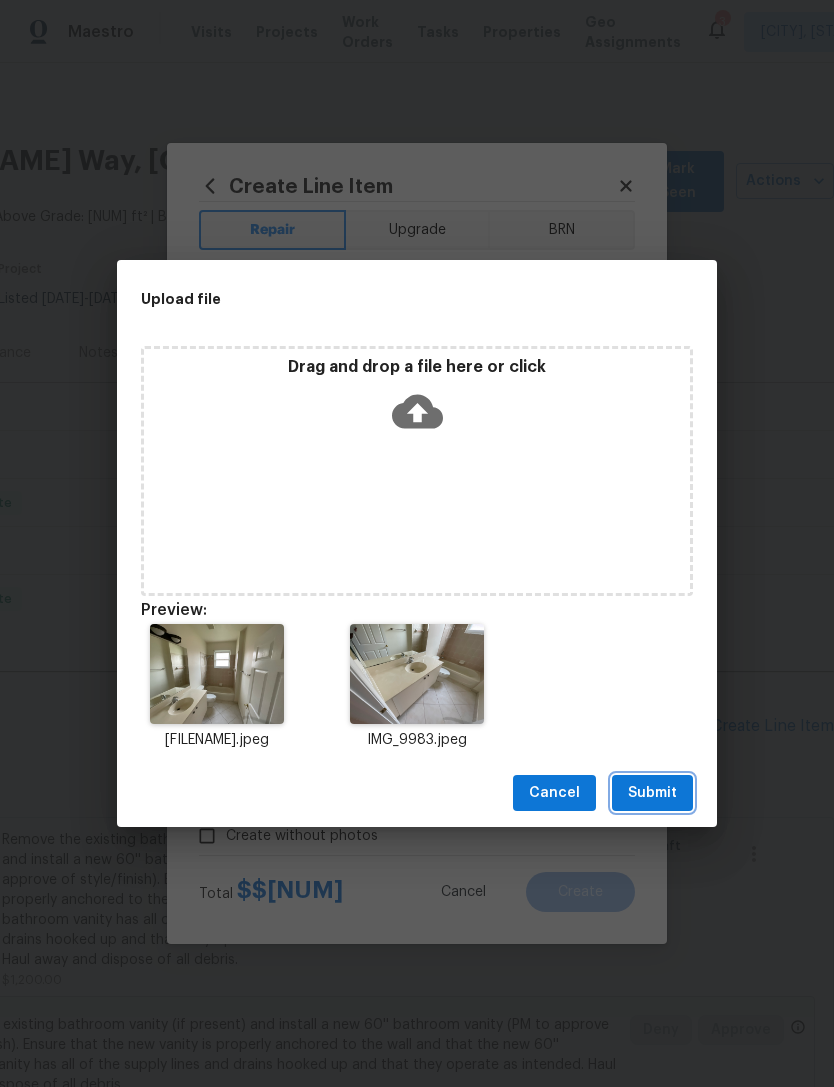 click on "Submit" at bounding box center [652, 793] 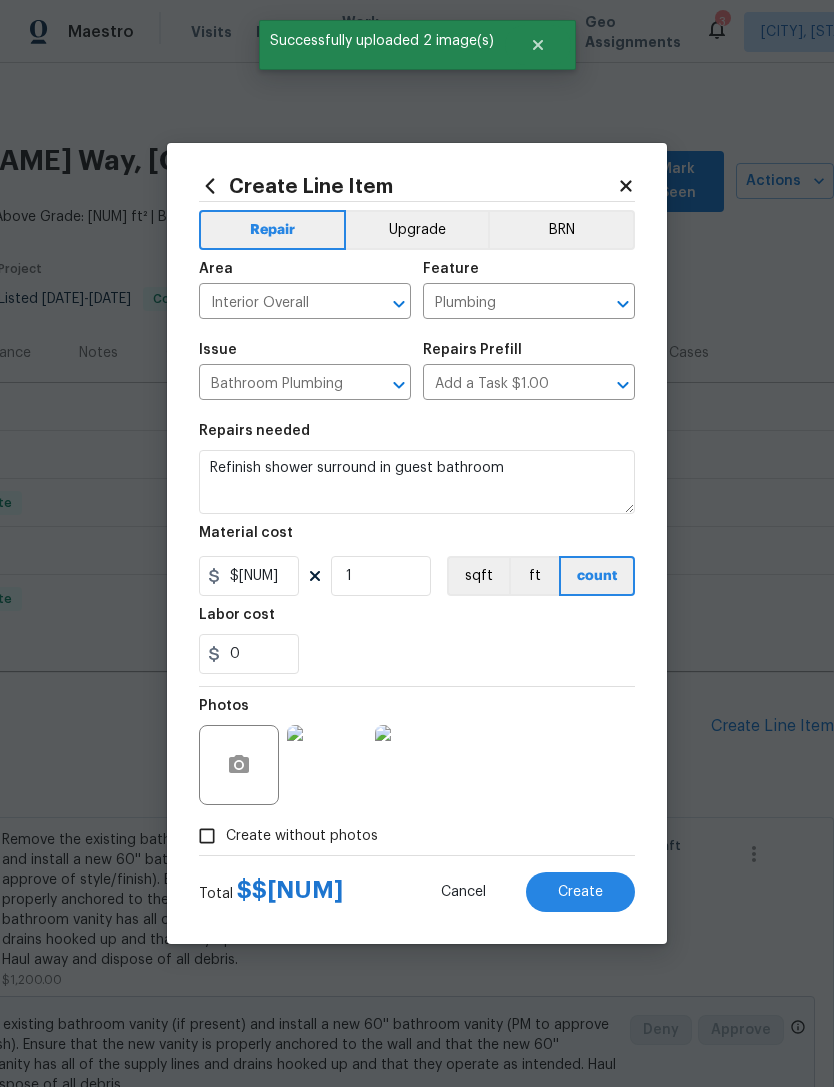 click on "Create" at bounding box center (580, 892) 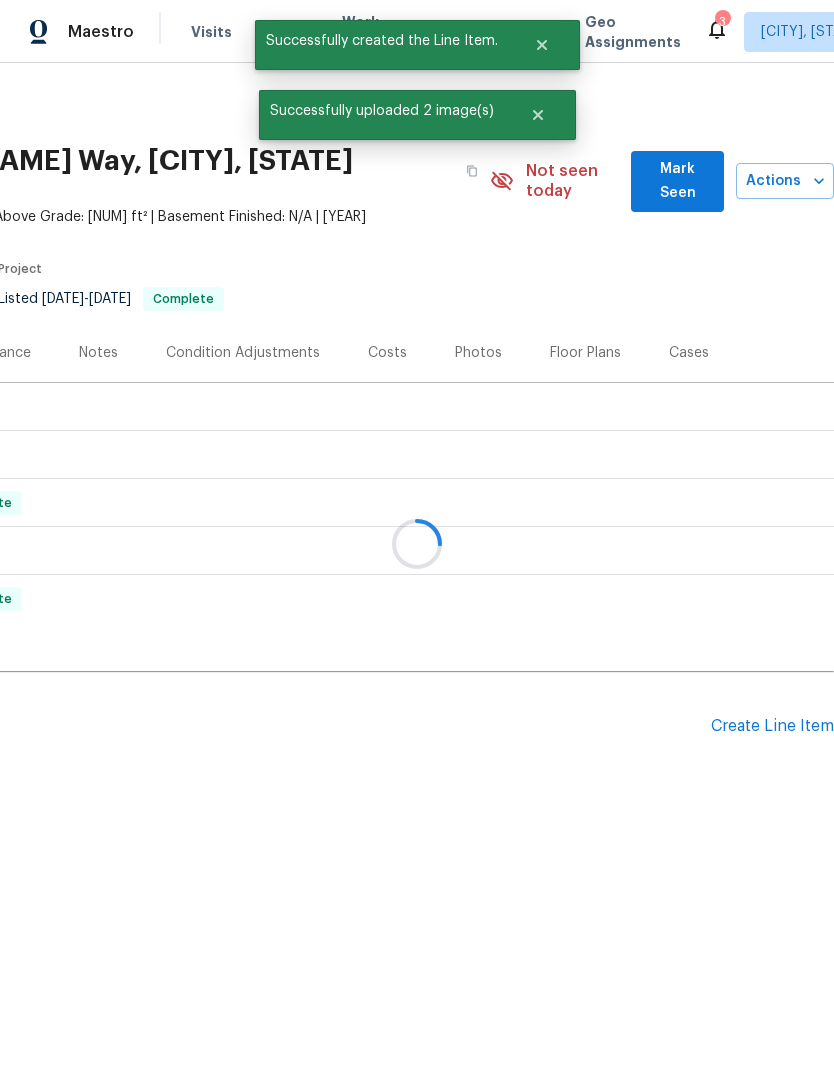 scroll, scrollTop: 0, scrollLeft: 0, axis: both 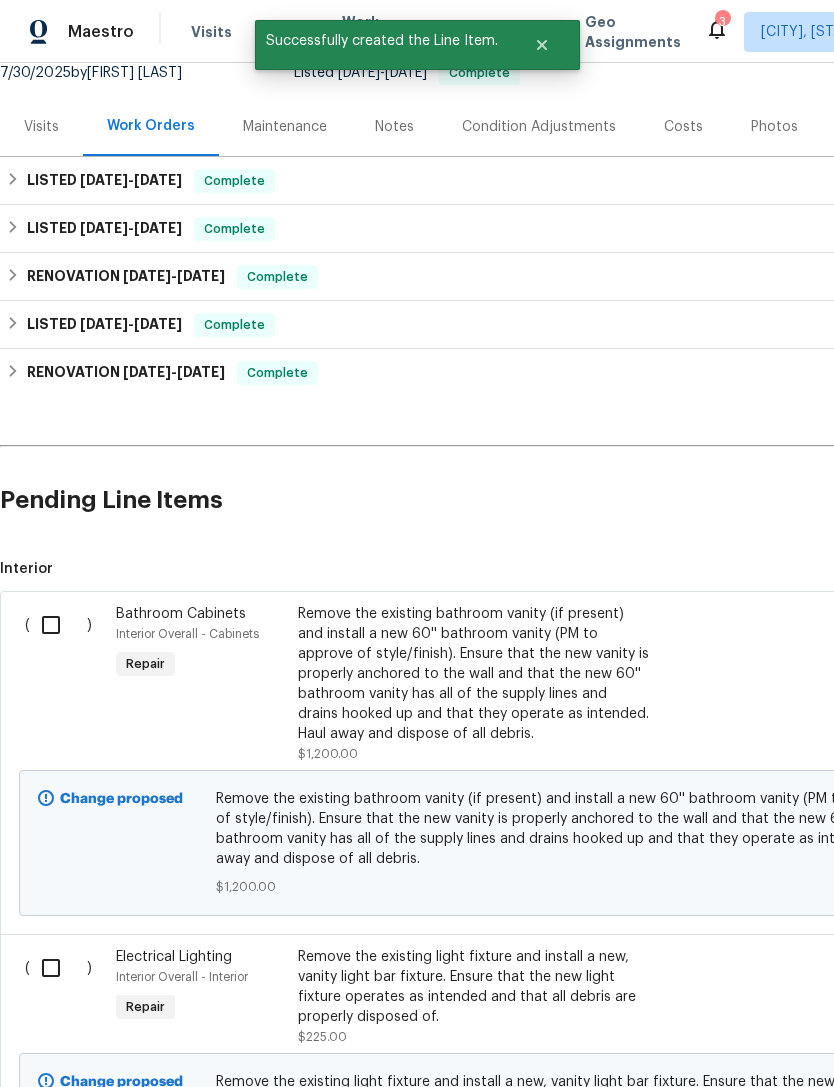 click on "Remove the existing bathroom vanity (if present) and install a new 60'' bathroom vanity (PM to approve of style/finish). Ensure that the new vanity is properly anchored to the wall and that the new 60'' bathroom vanity has all of the supply lines and drains hooked up and that they operate as intended. Haul away and dispose of all debris." at bounding box center (474, 674) 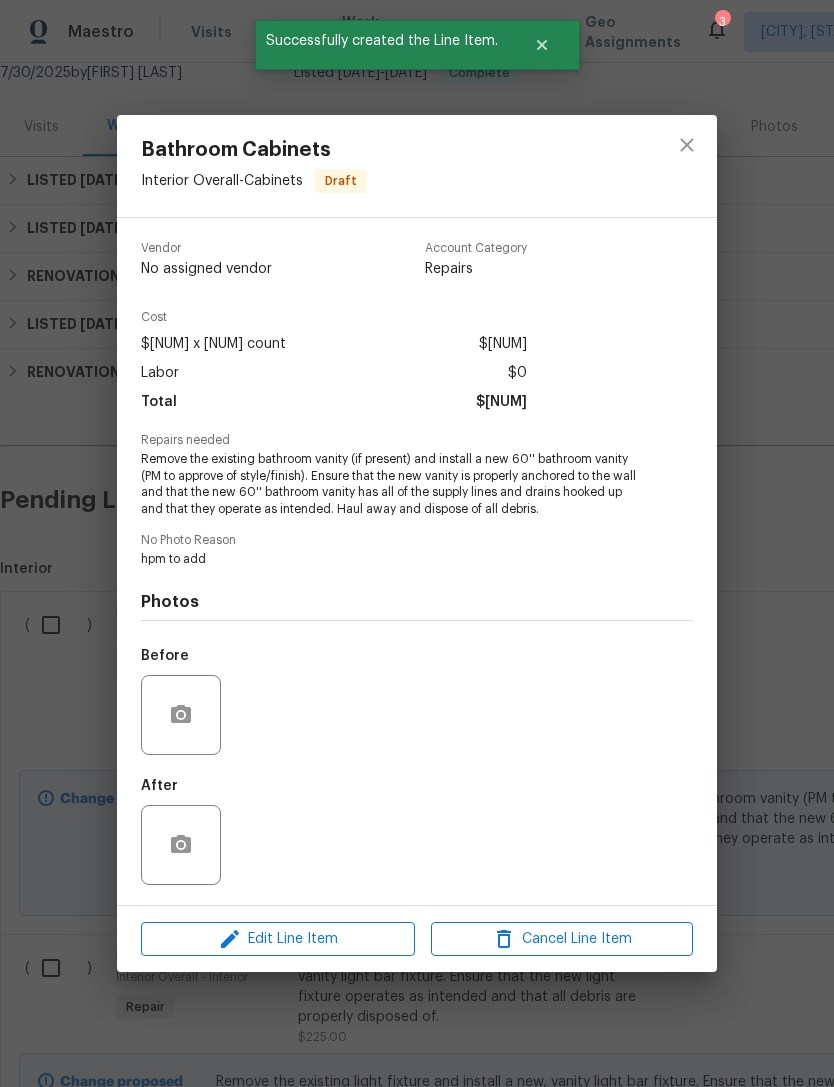 click on "Before" at bounding box center (417, 702) 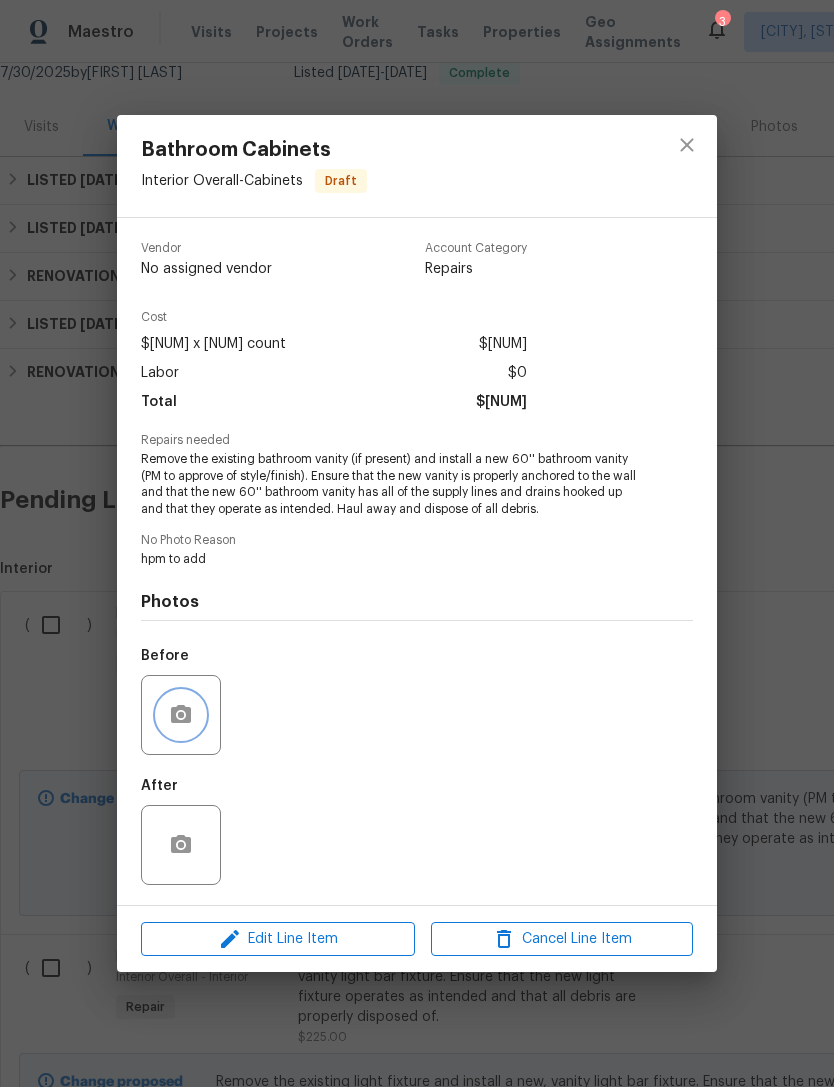 click at bounding box center [181, 715] 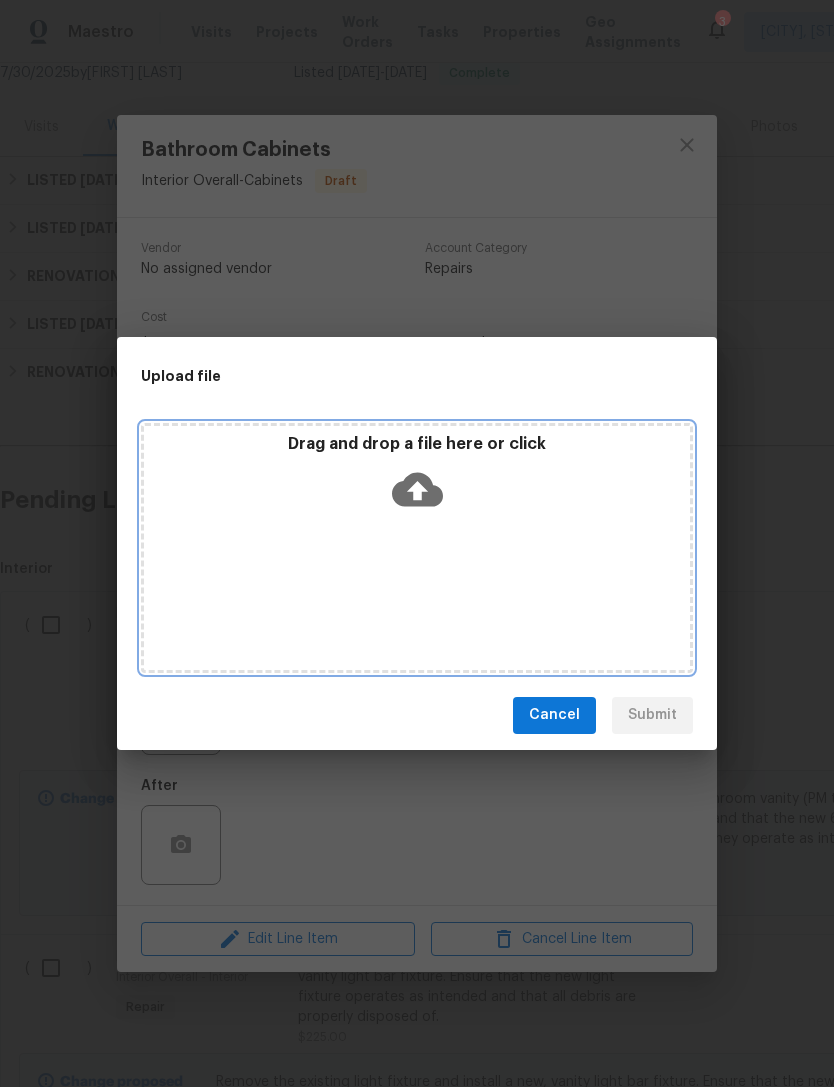 click 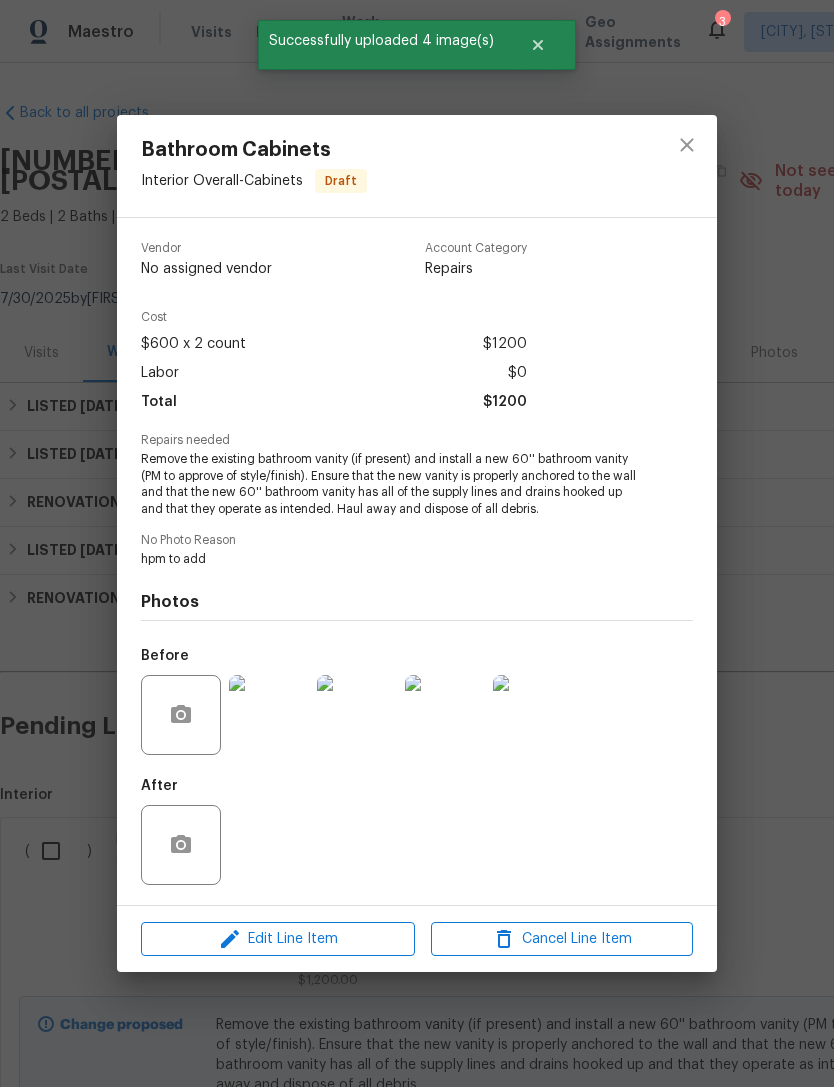 scroll, scrollTop: 0, scrollLeft: 0, axis: both 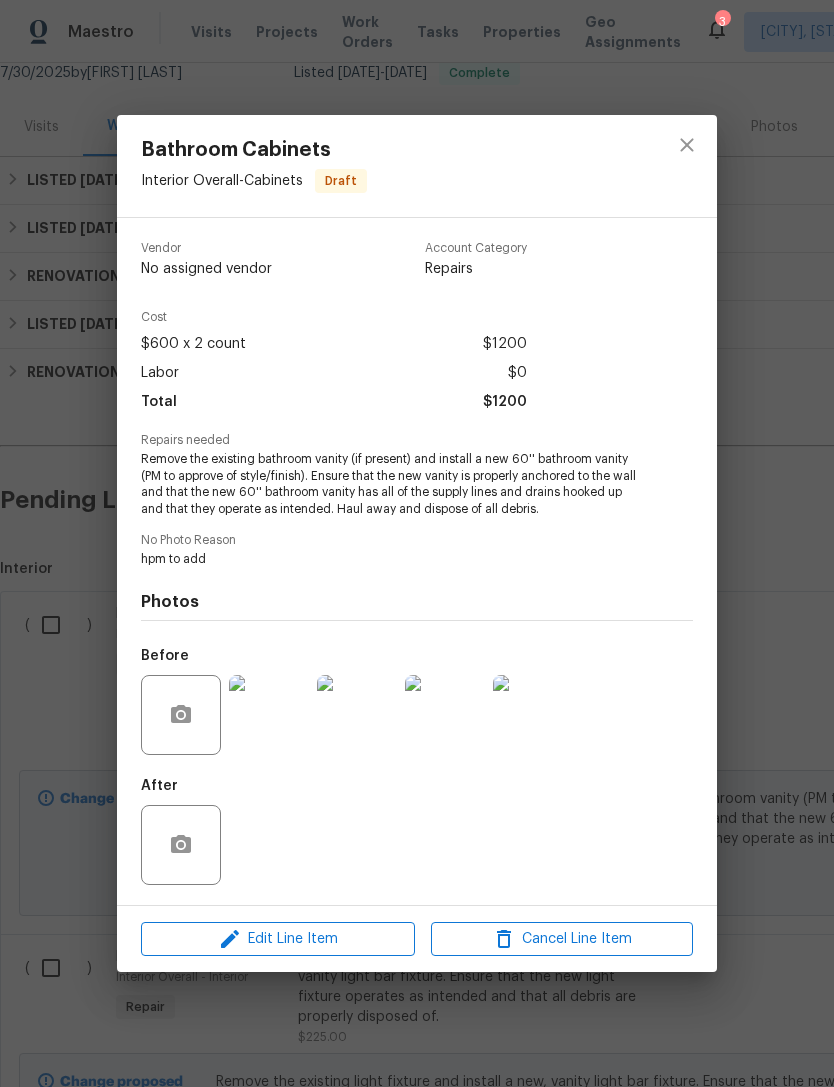 click on "Bathroom Cabinets Interior Overall  -  Cabinets Draft Vendor No assigned vendor Account Category Repairs Cost $600 x 2 count $1200 Labor $0 Total $1200 Repairs needed Remove the existing bathroom vanity (if present) and install a new 60'' bathroom vanity (PM to approve of style/finish). Ensure that the new vanity is properly anchored to the wall and that the new 60'' bathroom vanity has all of the supply lines and drains hooked up and that they operate as intended. Haul away and dispose of all debris. No Photo Reason hpm to add Photos Before After  Edit Line Item  Cancel Line Item" at bounding box center (417, 543) 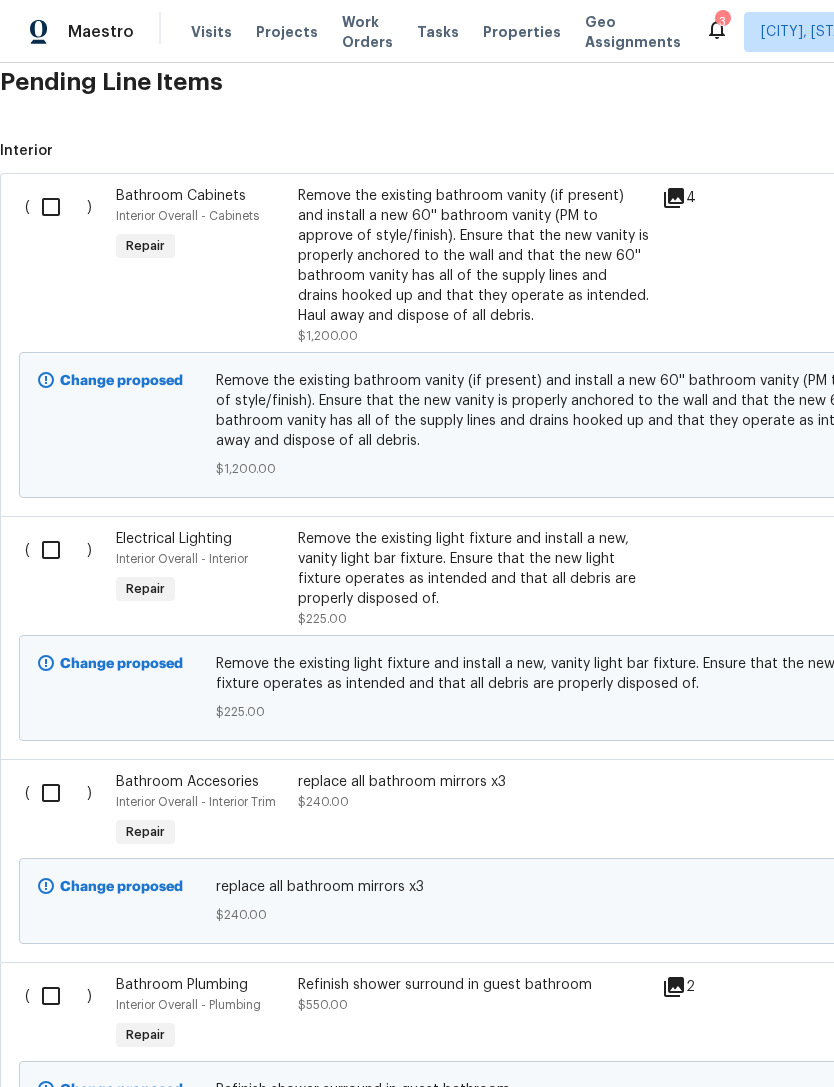 scroll, scrollTop: 644, scrollLeft: 0, axis: vertical 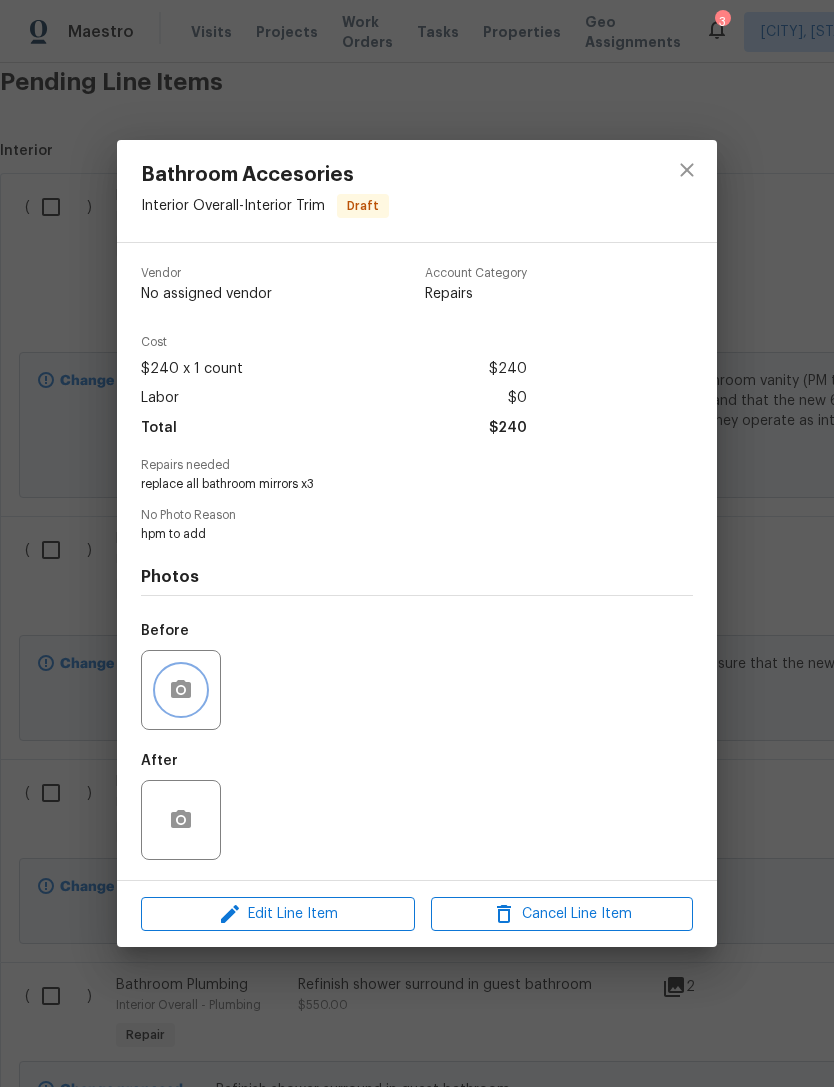click at bounding box center [181, 690] 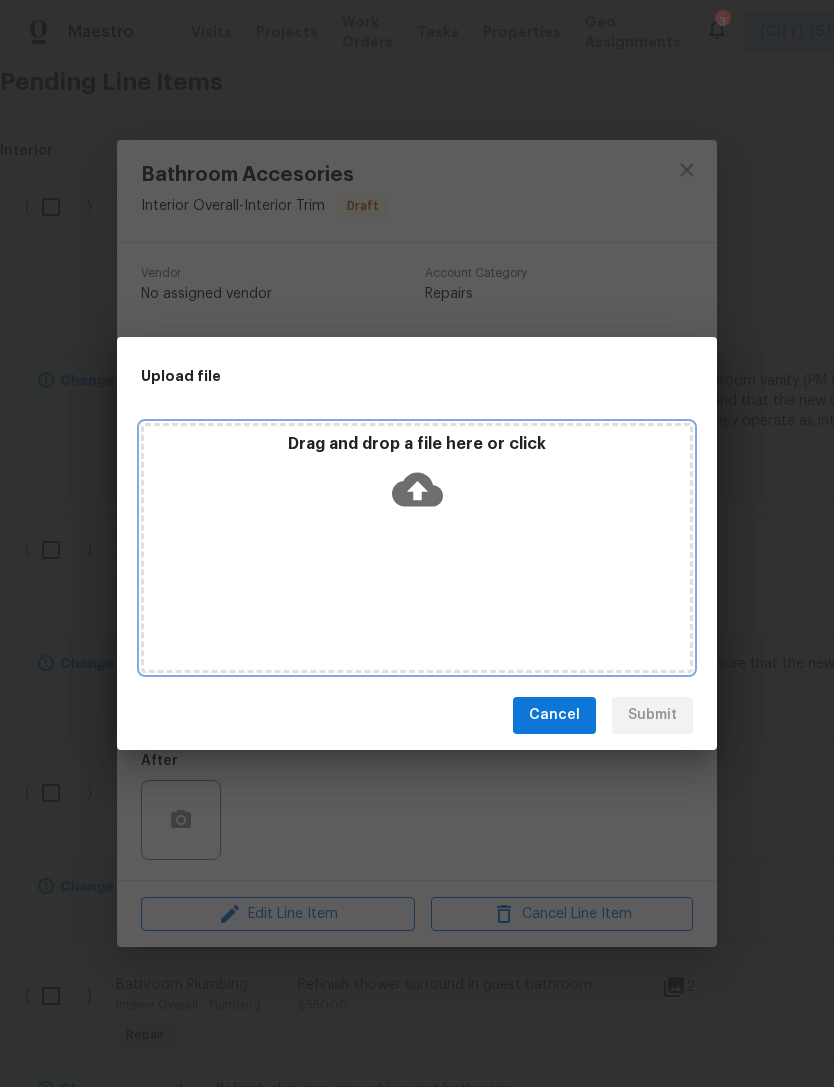 click 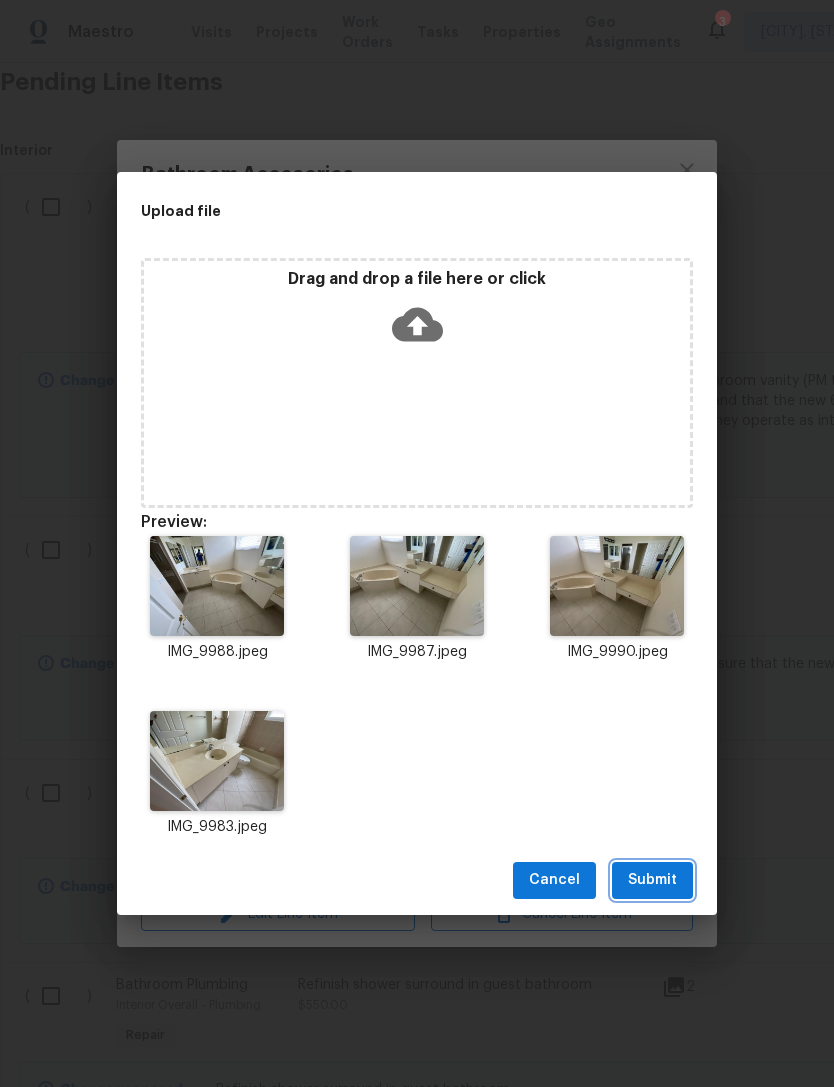 click on "Submit" at bounding box center [652, 880] 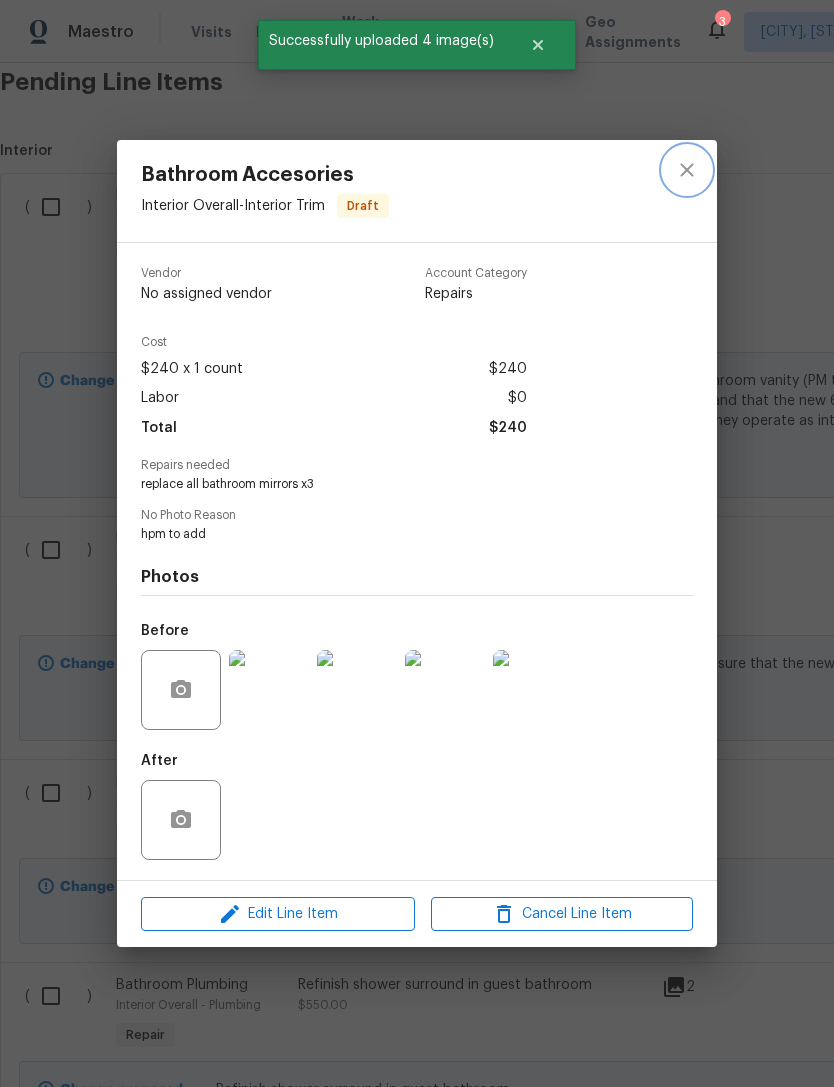 click 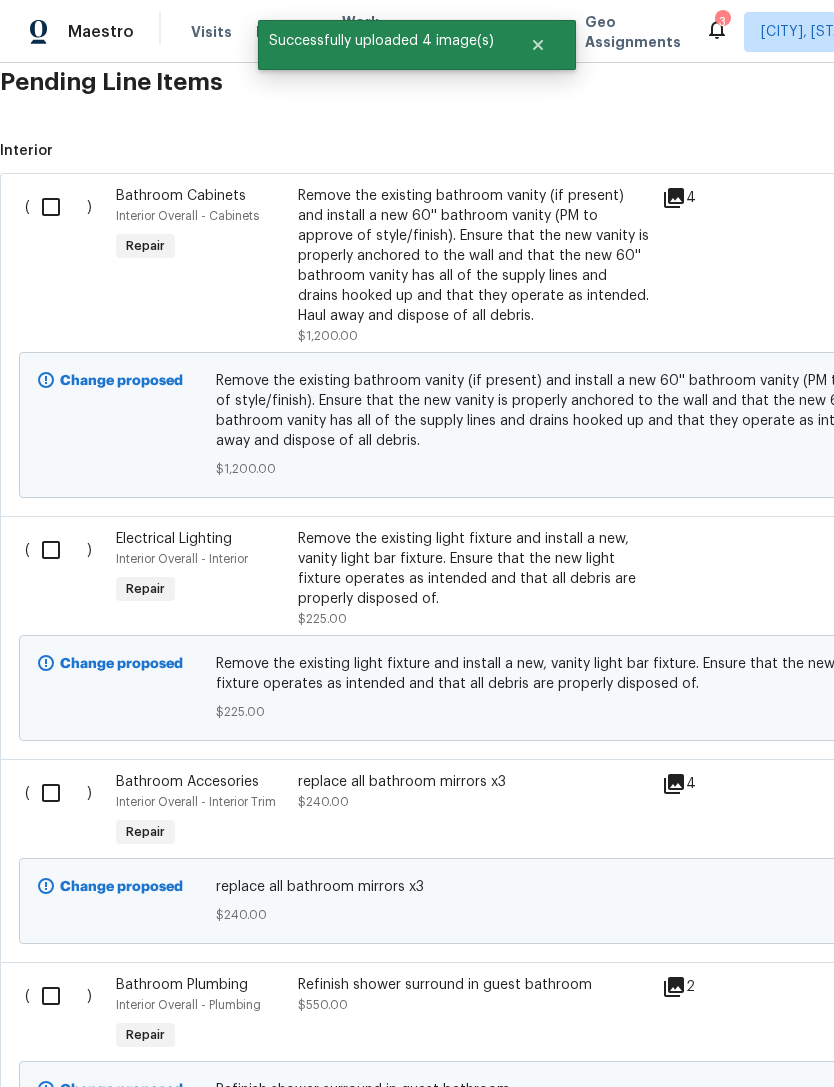 click on "Remove the existing light fixture and install a new, vanity light bar fixture. Ensure that the new light fixture operates as intended and that all debris are properly disposed of." at bounding box center [474, 569] 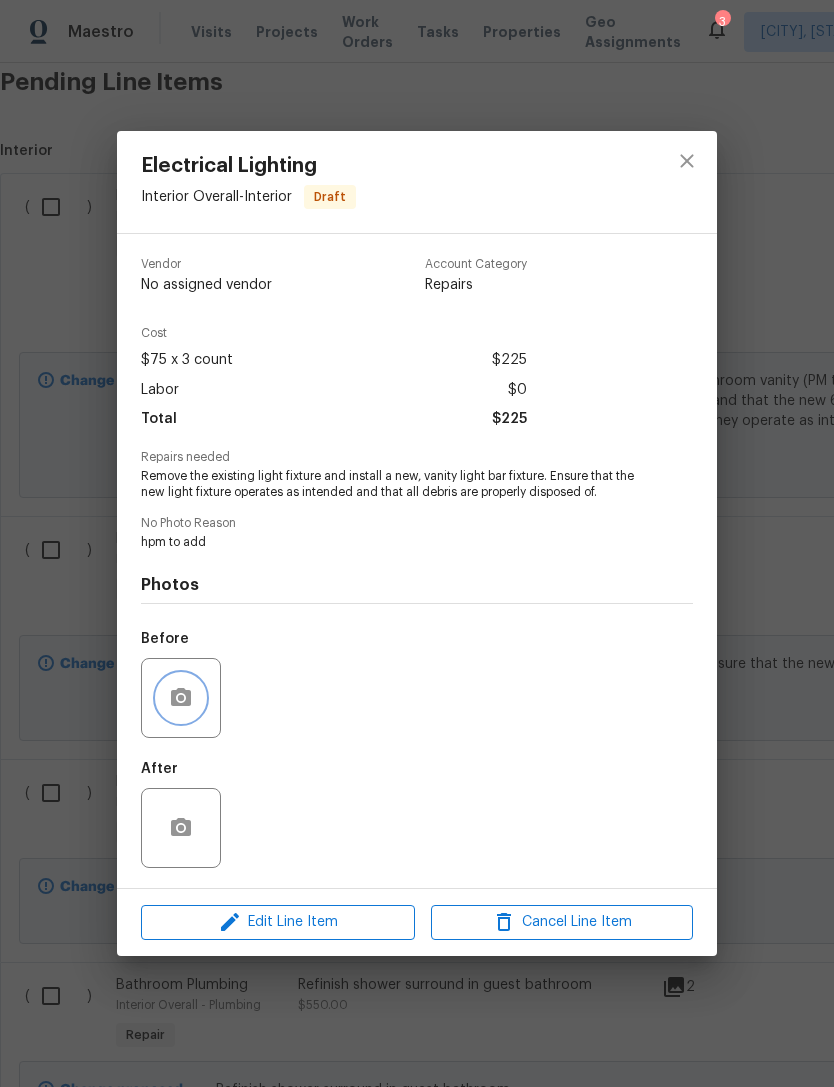 click at bounding box center (181, 698) 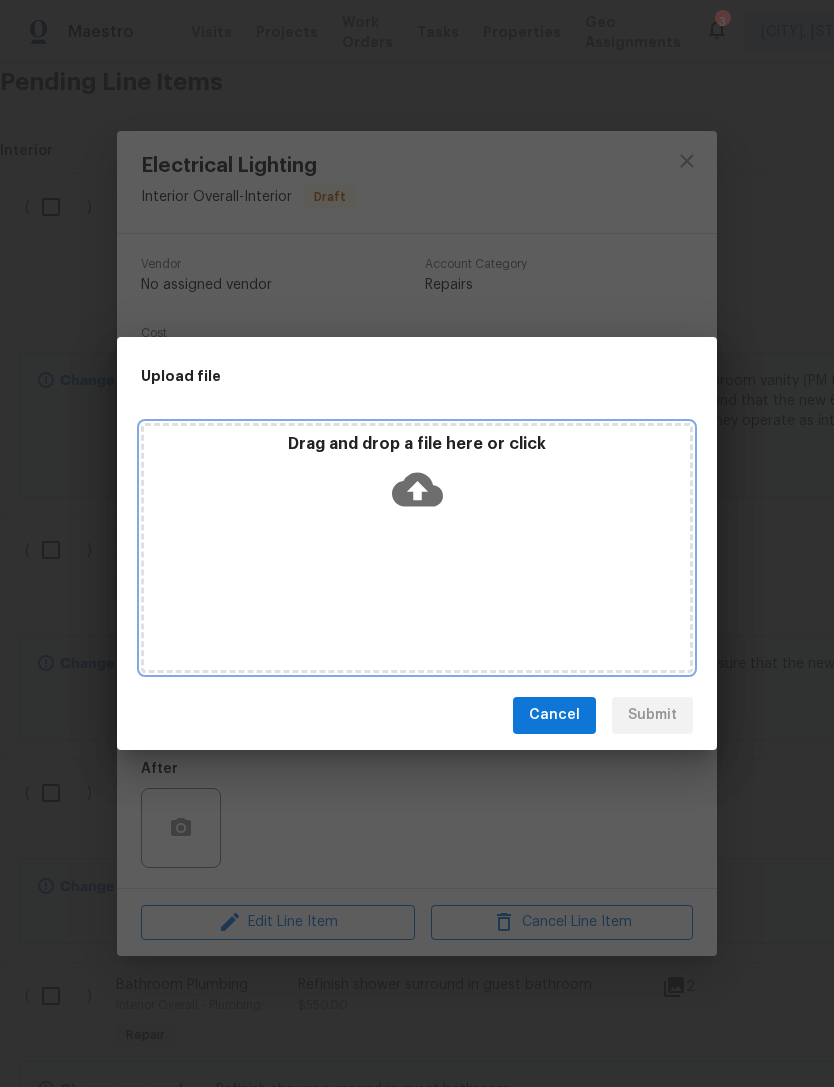 click 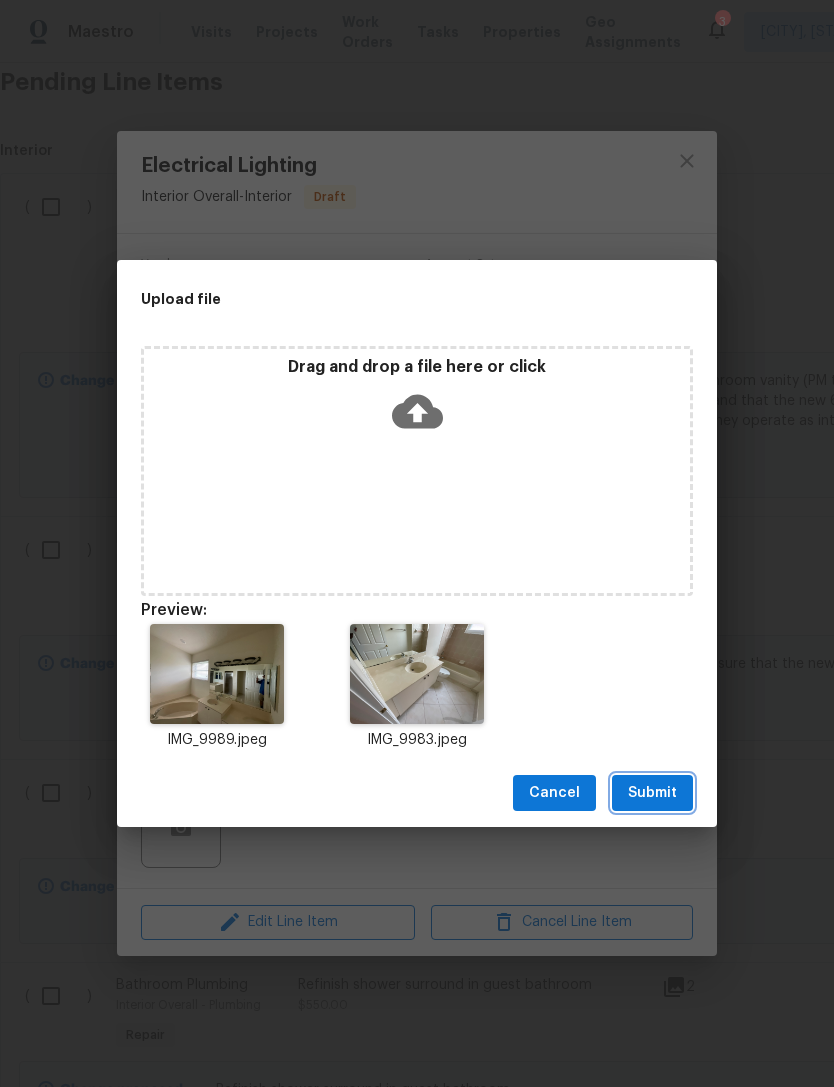 click on "Submit" at bounding box center (652, 793) 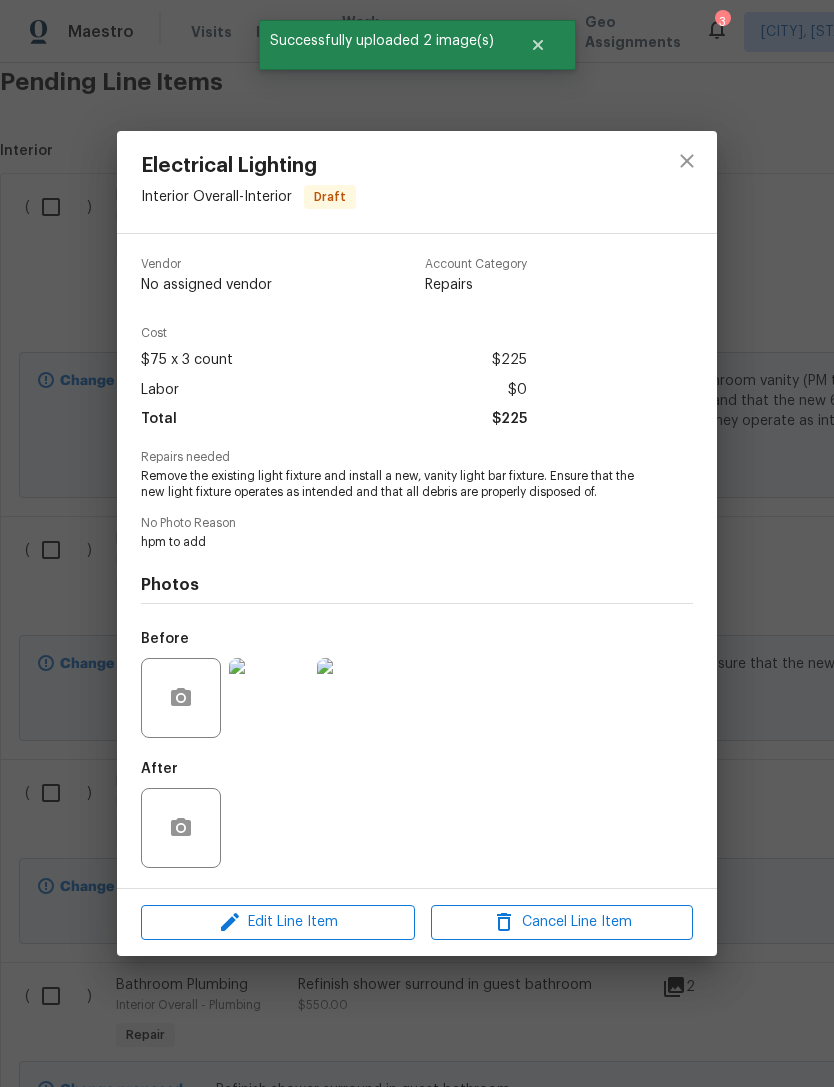 click on "Electrical Lighting Interior Overall  -  Interior Draft Vendor No assigned vendor Account Category Repairs Cost $75 x 3 count $225 Labor $0 Total $225 Repairs needed Remove the existing light fixture and install a new, vanity light bar fixture. Ensure that the new light fixture operates as intended and that all debris are properly disposed of. No Photo Reason hpm to add Photos Before After  Edit Line Item  Cancel Line Item" at bounding box center [417, 543] 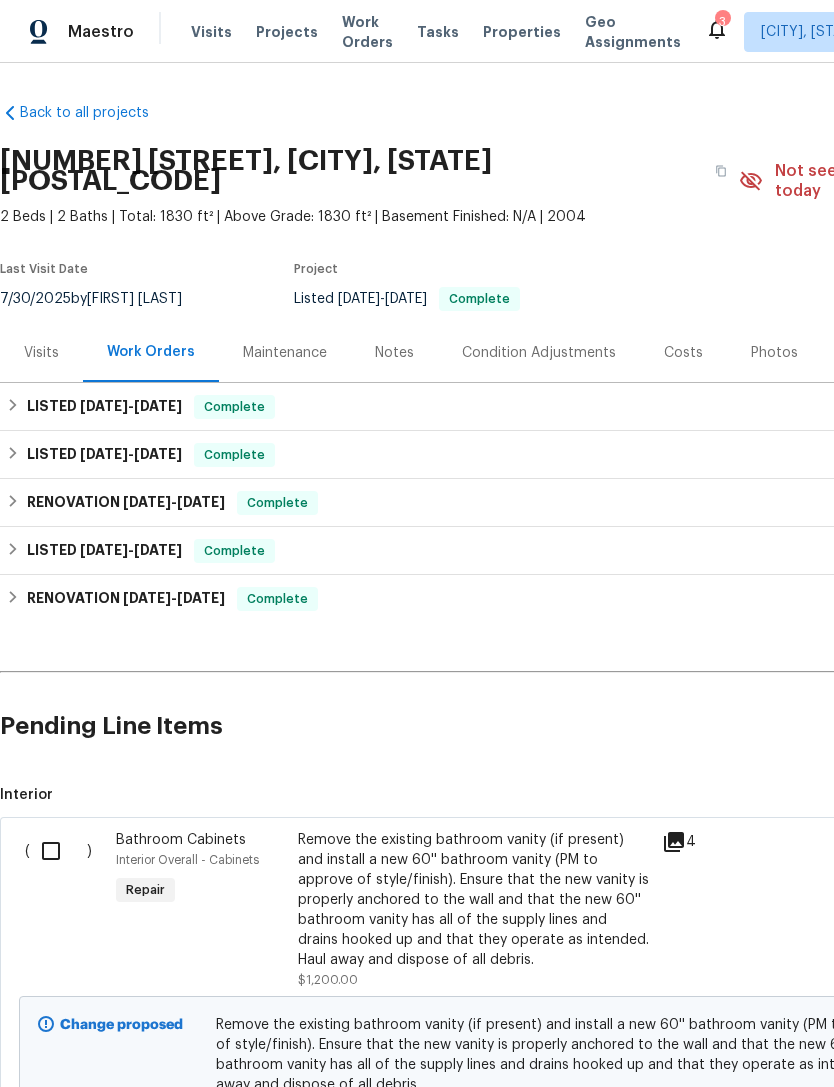 scroll, scrollTop: 0, scrollLeft: 0, axis: both 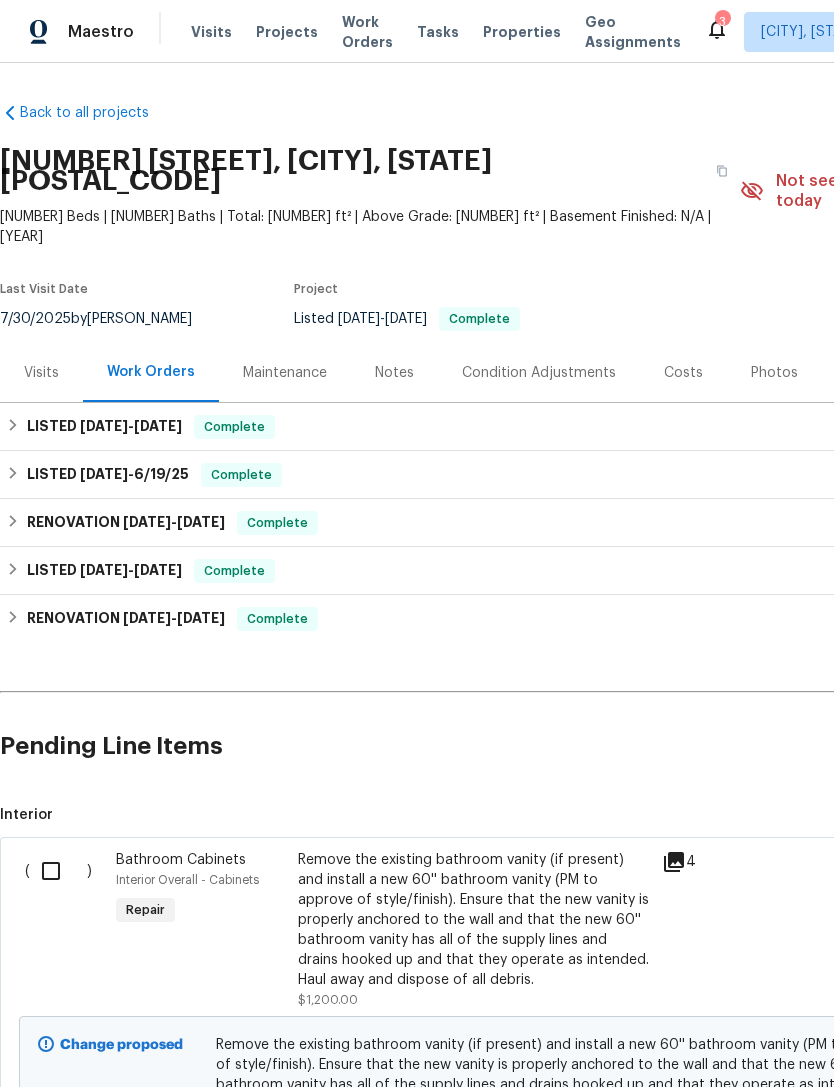 click at bounding box center [58, 871] 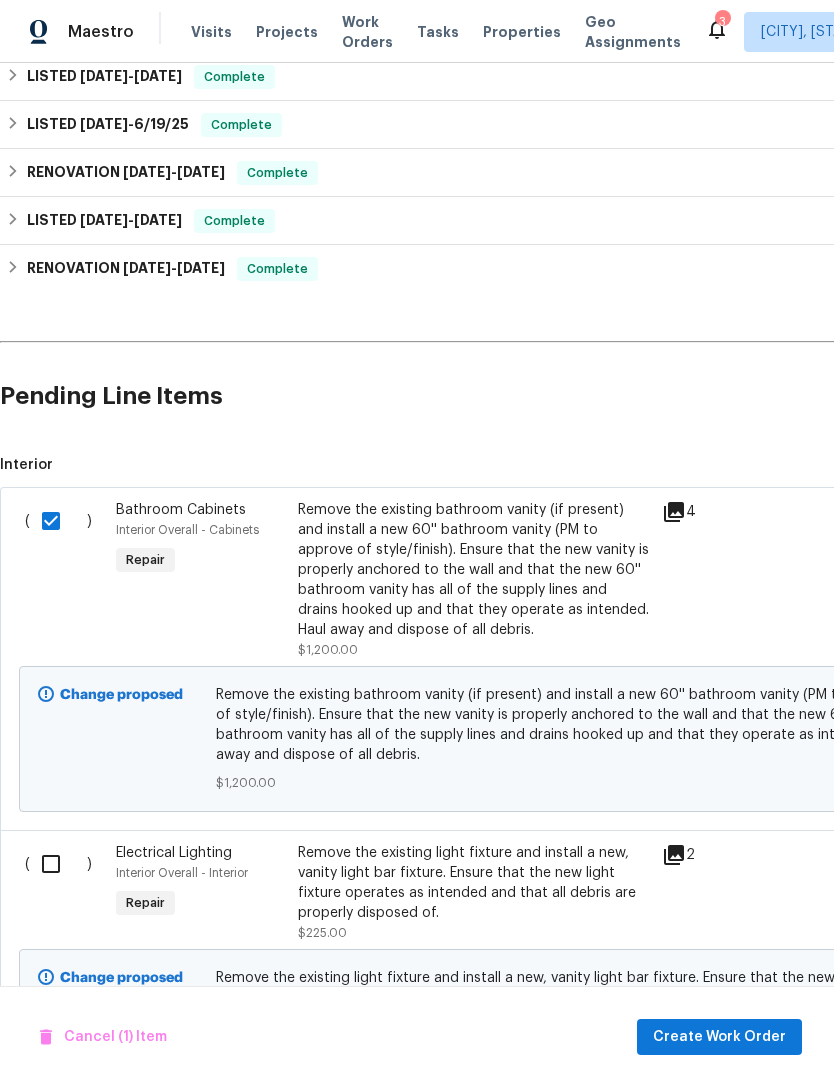 scroll, scrollTop: 352, scrollLeft: 0, axis: vertical 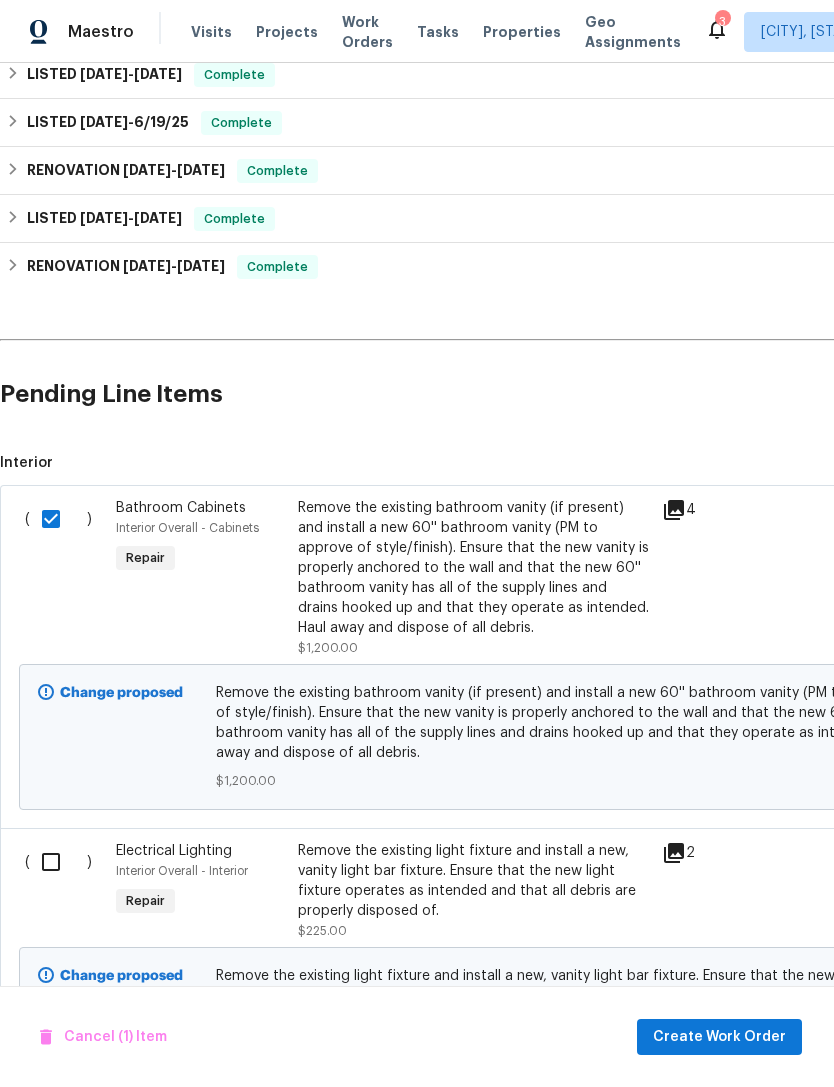 click on "( )" at bounding box center (64, 891) 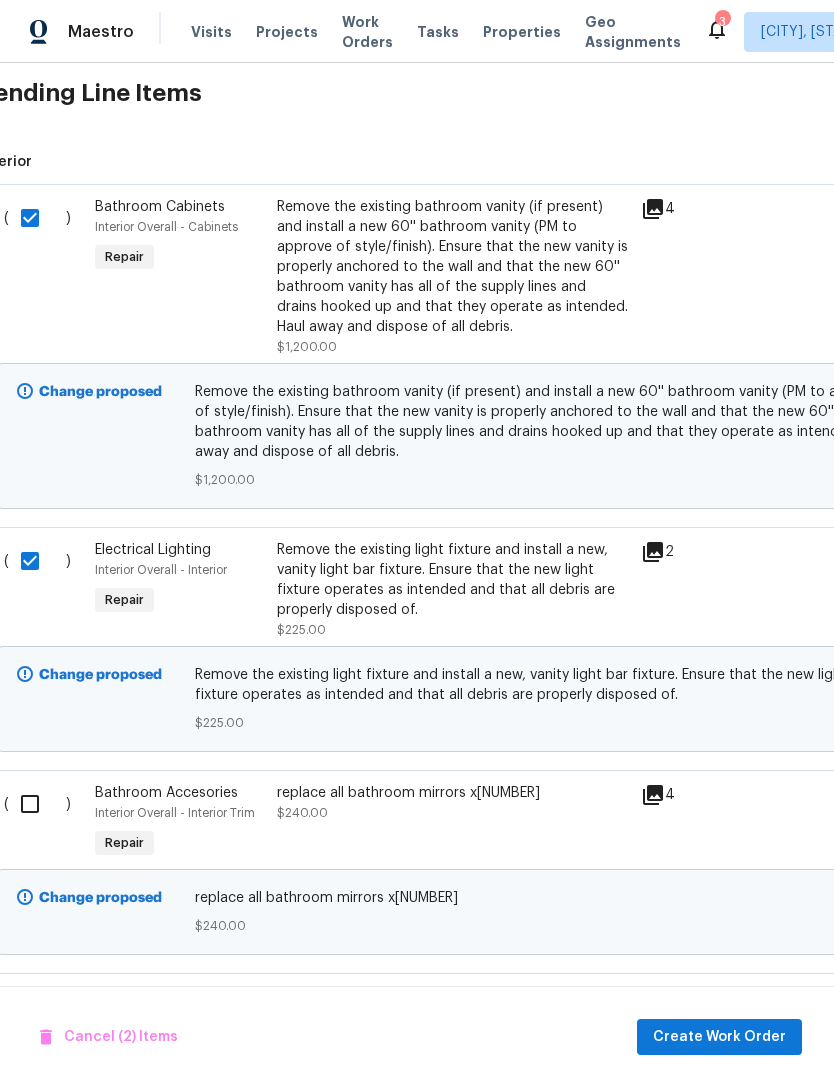 scroll, scrollTop: 741, scrollLeft: 15, axis: both 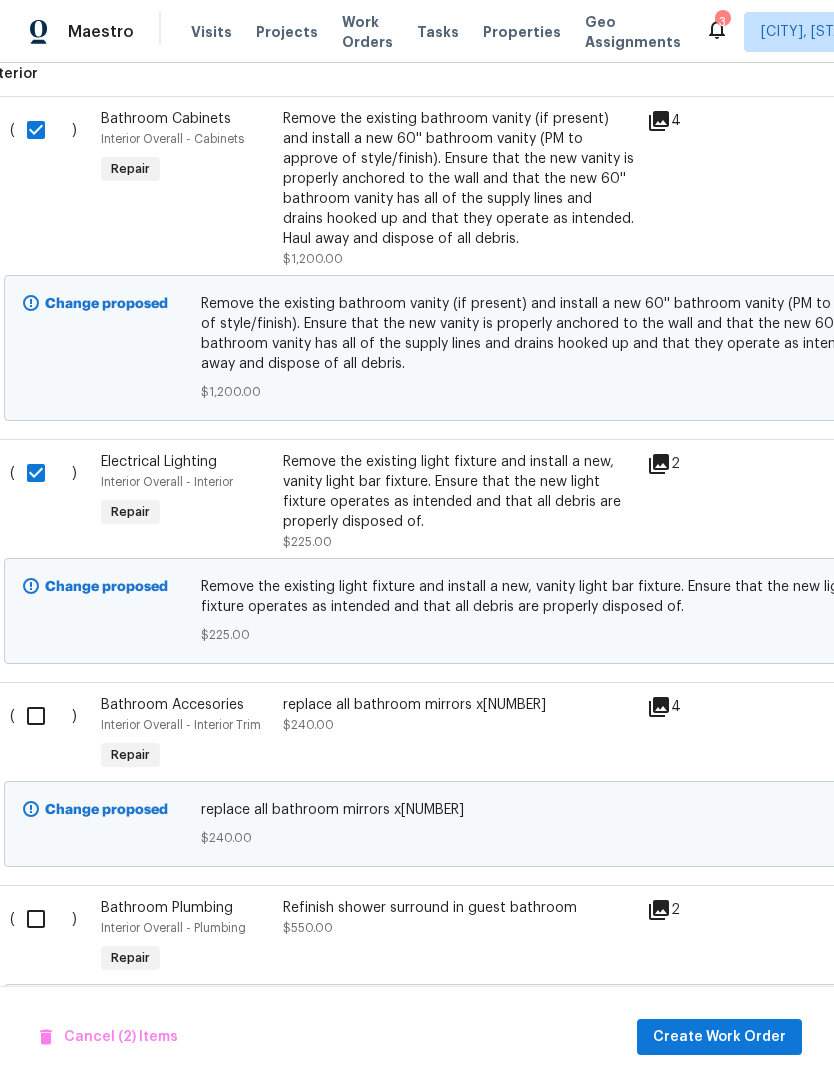 click at bounding box center [43, 716] 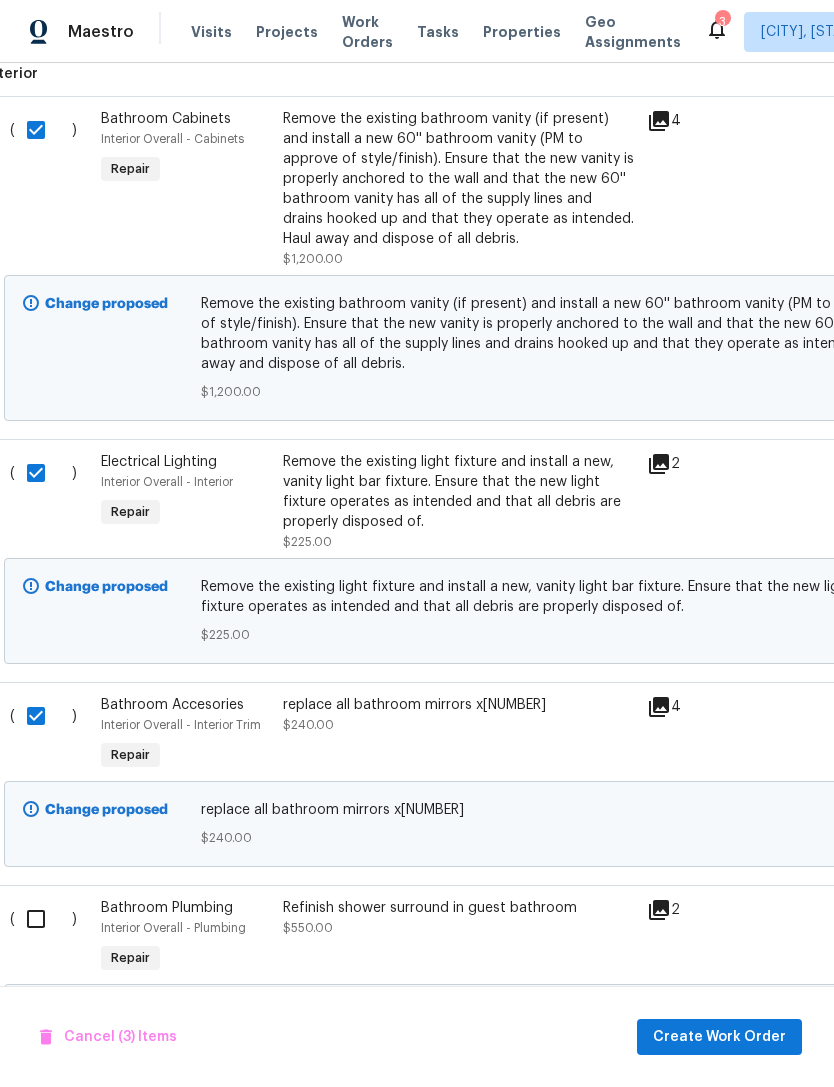 click at bounding box center [43, 919] 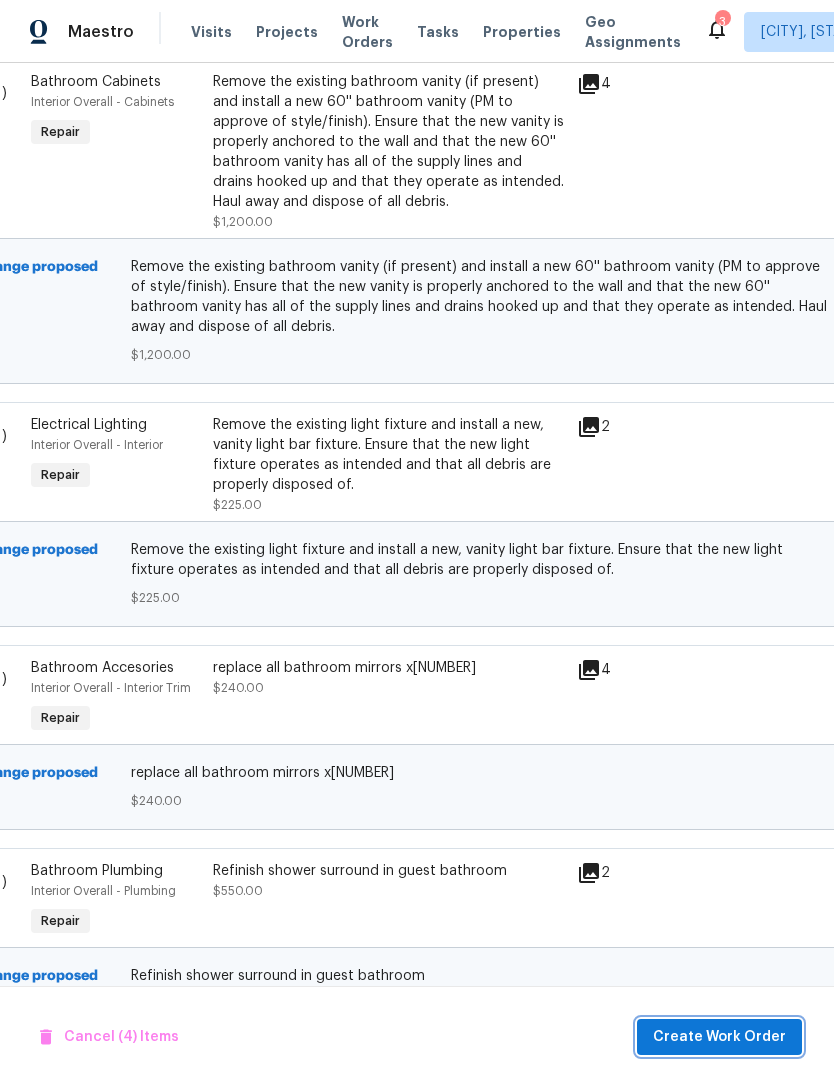 click on "Create Work Order" at bounding box center (719, 1037) 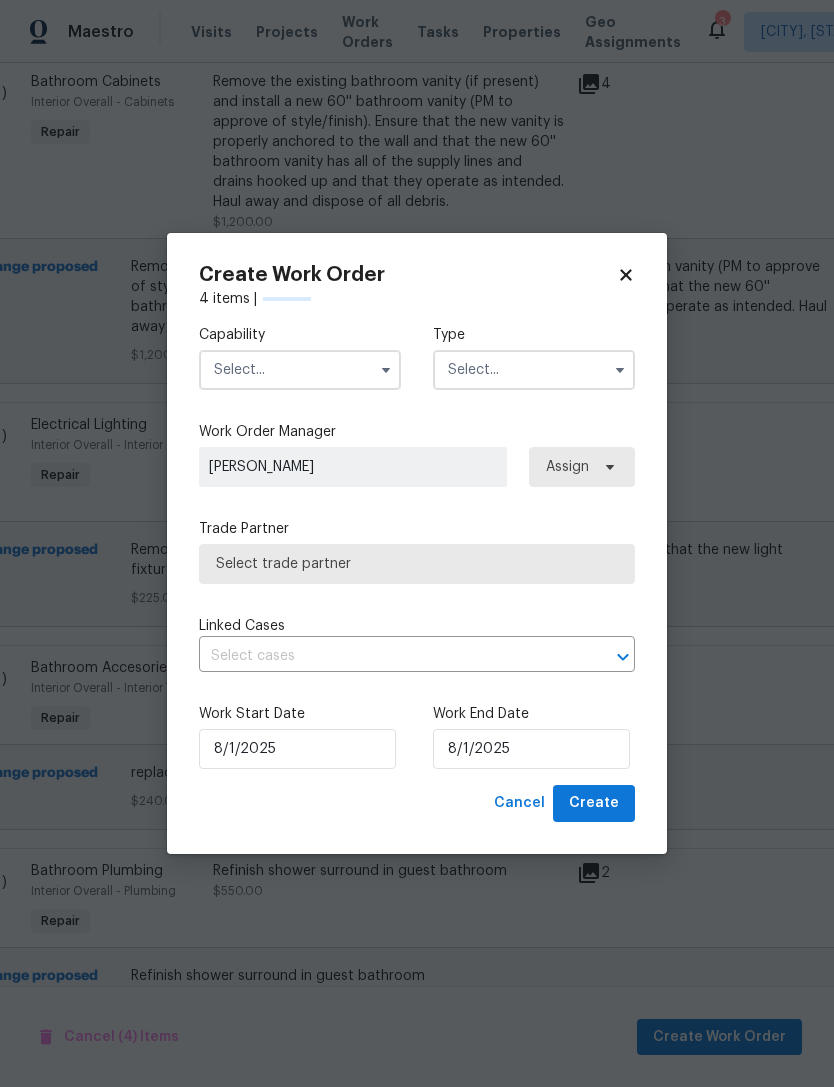 scroll, scrollTop: 778, scrollLeft: 88, axis: both 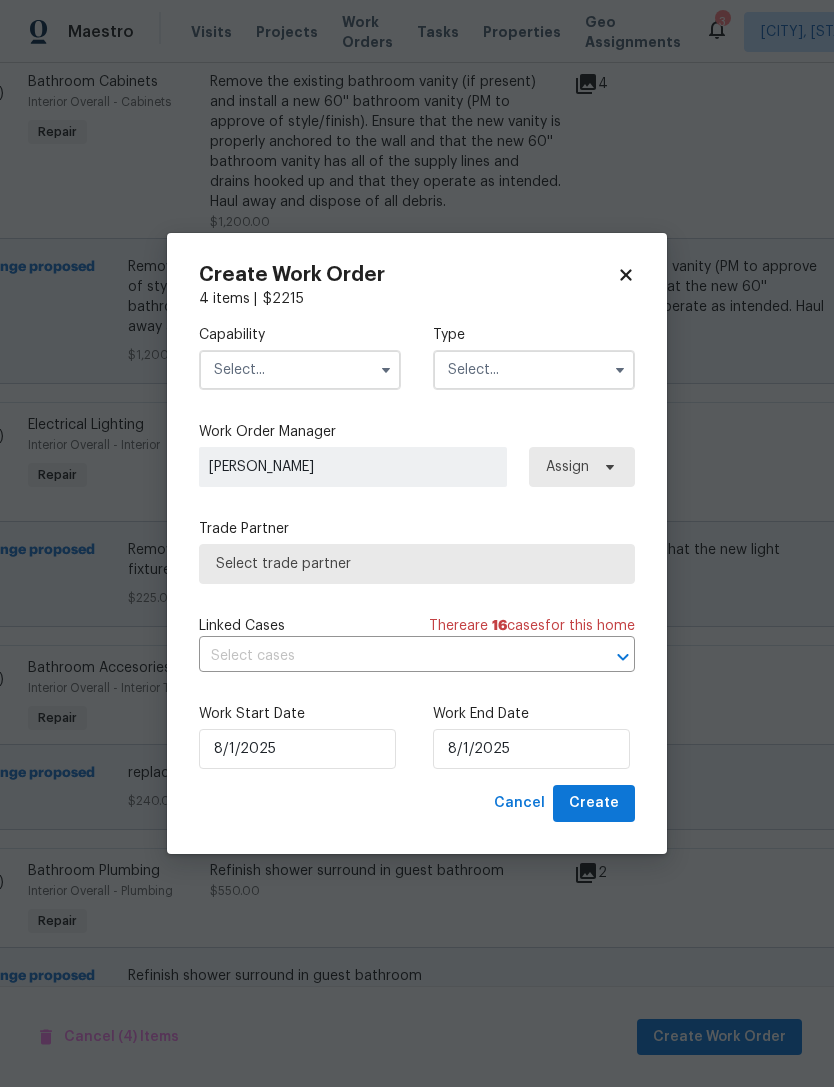 click at bounding box center [300, 370] 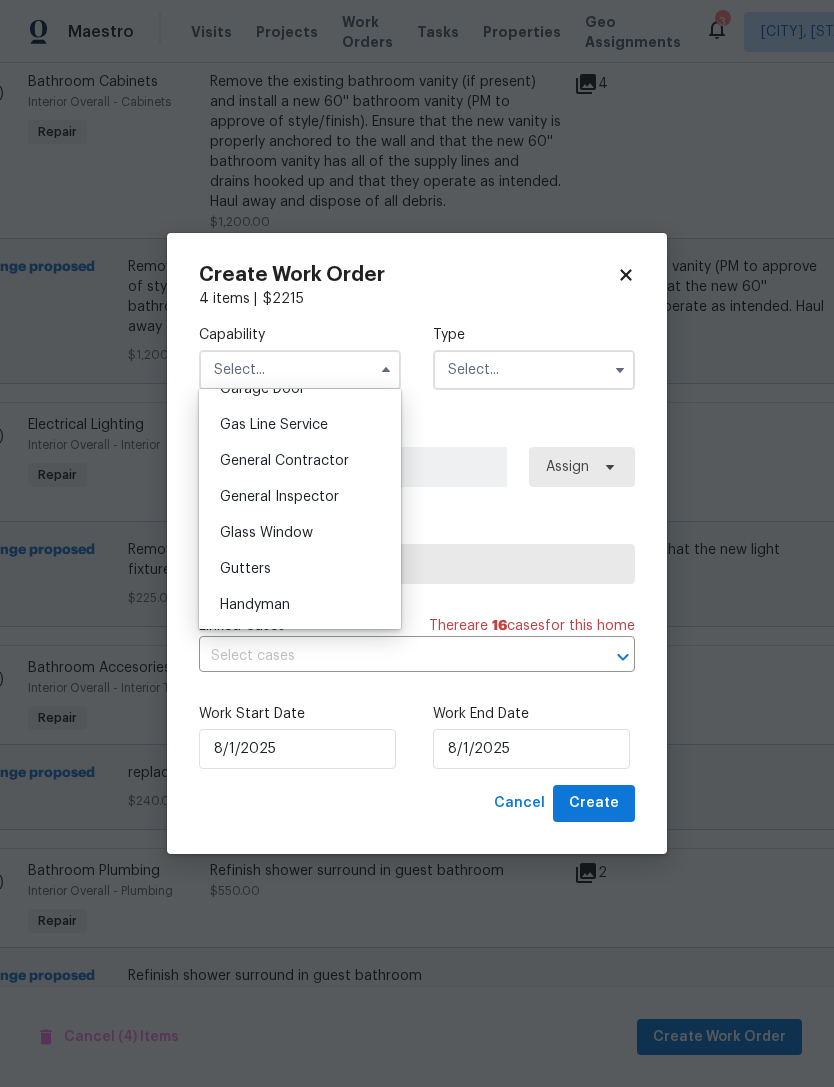 scroll, scrollTop: 908, scrollLeft: 0, axis: vertical 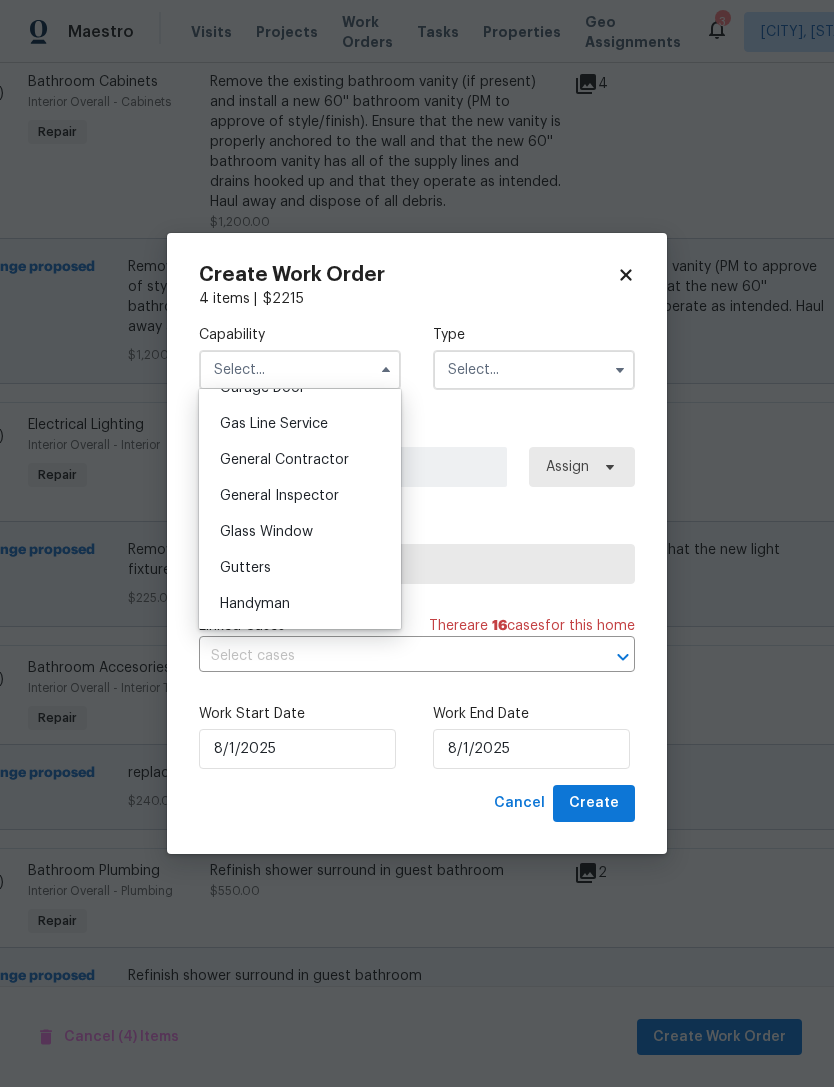 click on "General Contractor" at bounding box center (284, 460) 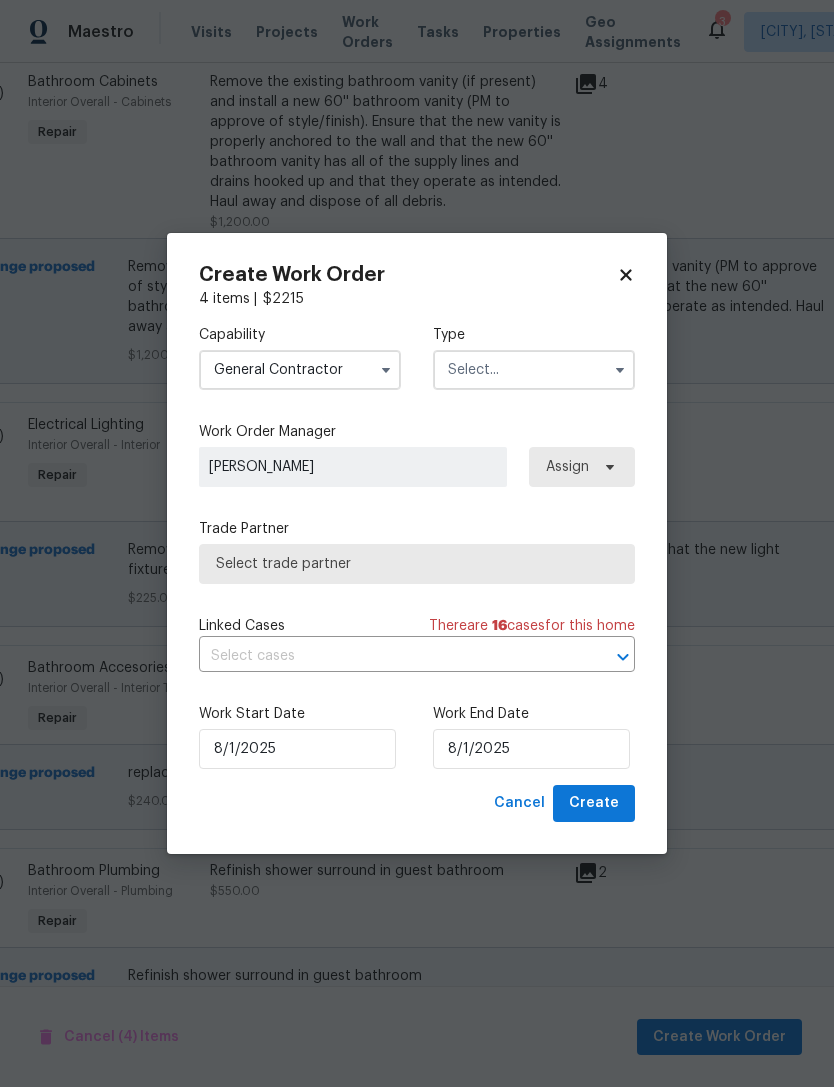 click at bounding box center [534, 370] 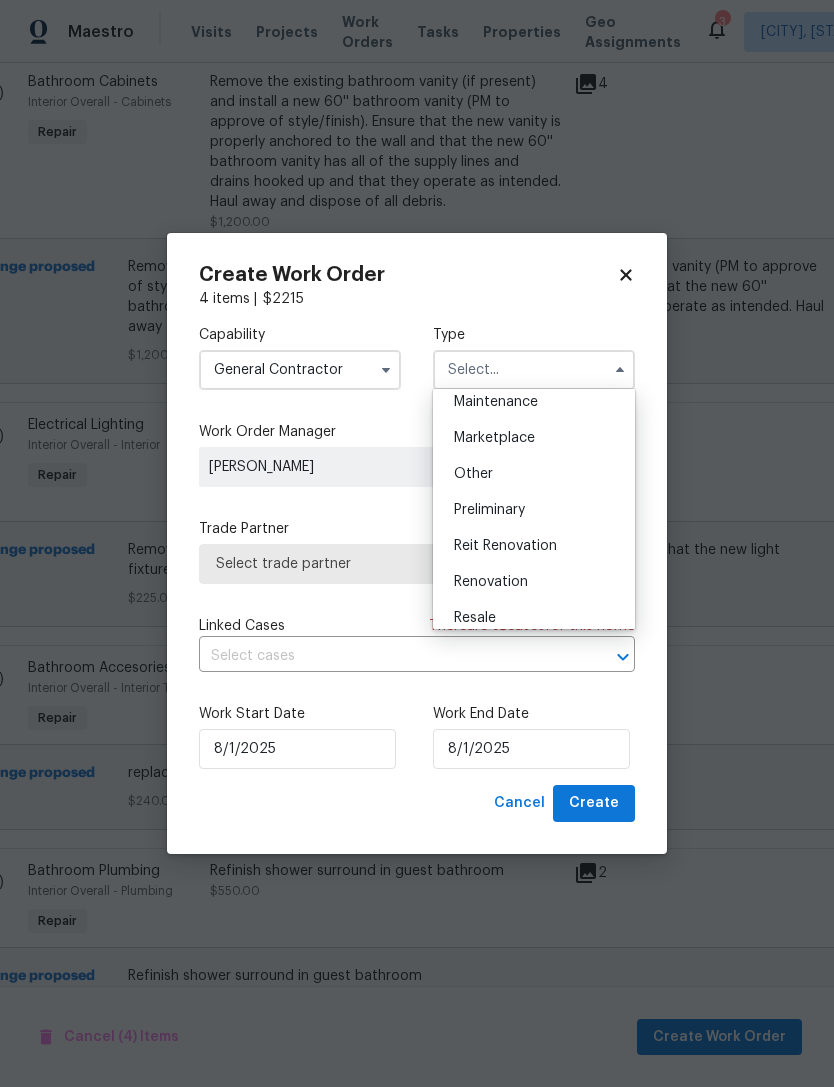 scroll, scrollTop: 315, scrollLeft: 0, axis: vertical 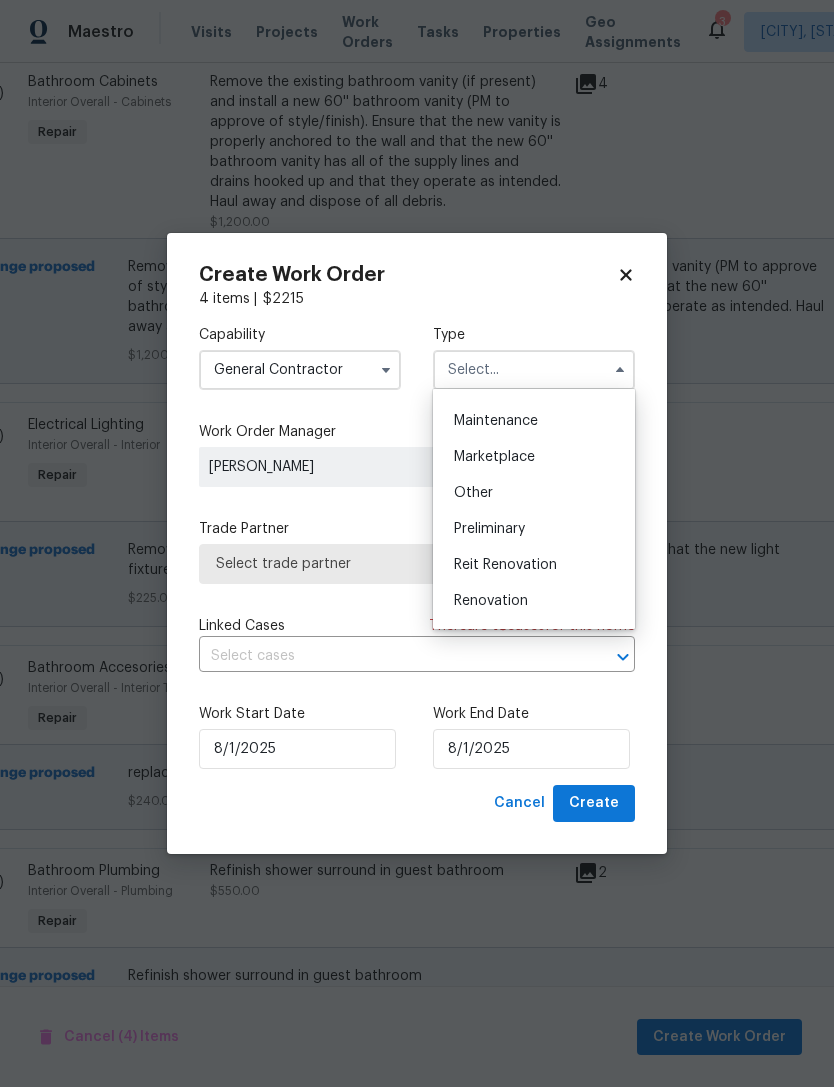 click on "Maintenance" at bounding box center [496, 421] 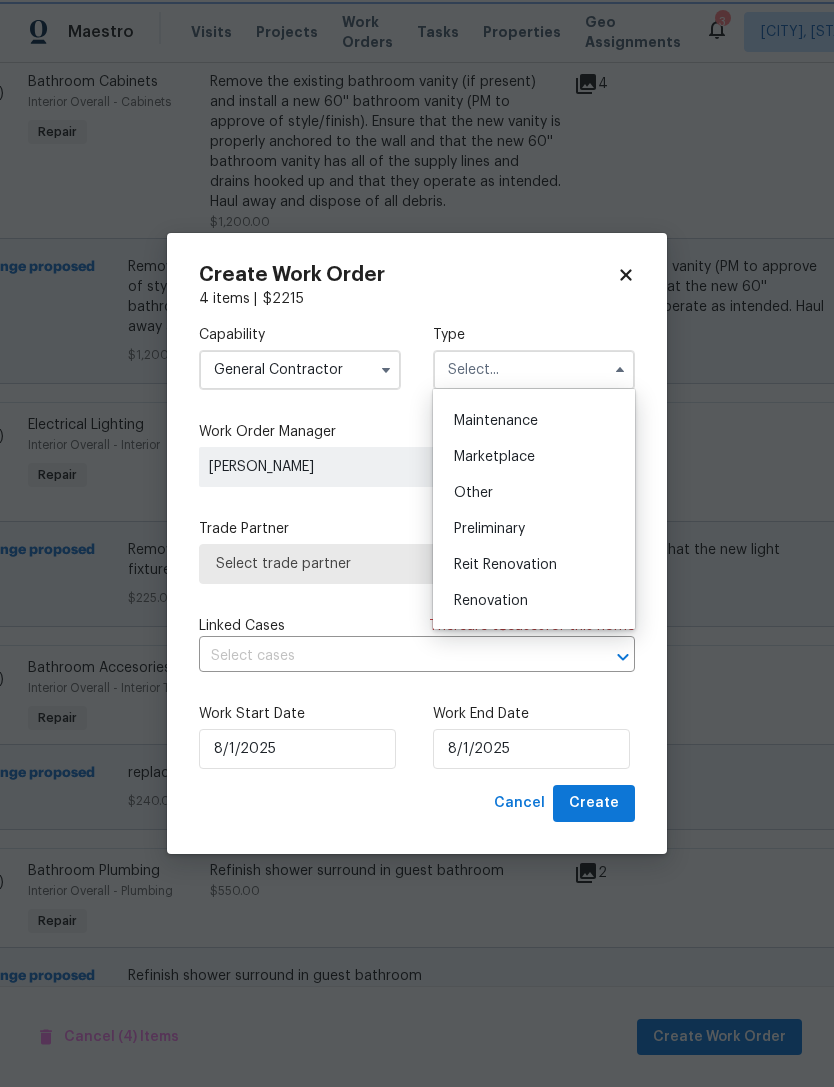 type on "Maintenance" 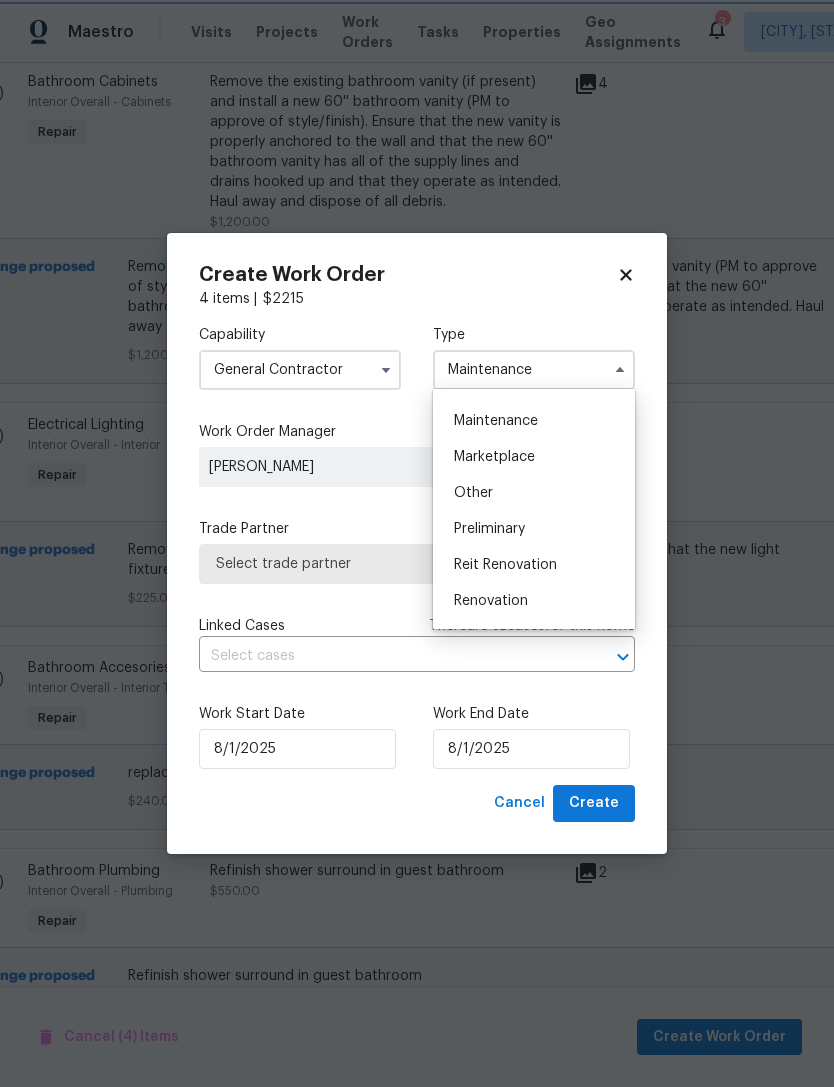 scroll, scrollTop: 0, scrollLeft: 0, axis: both 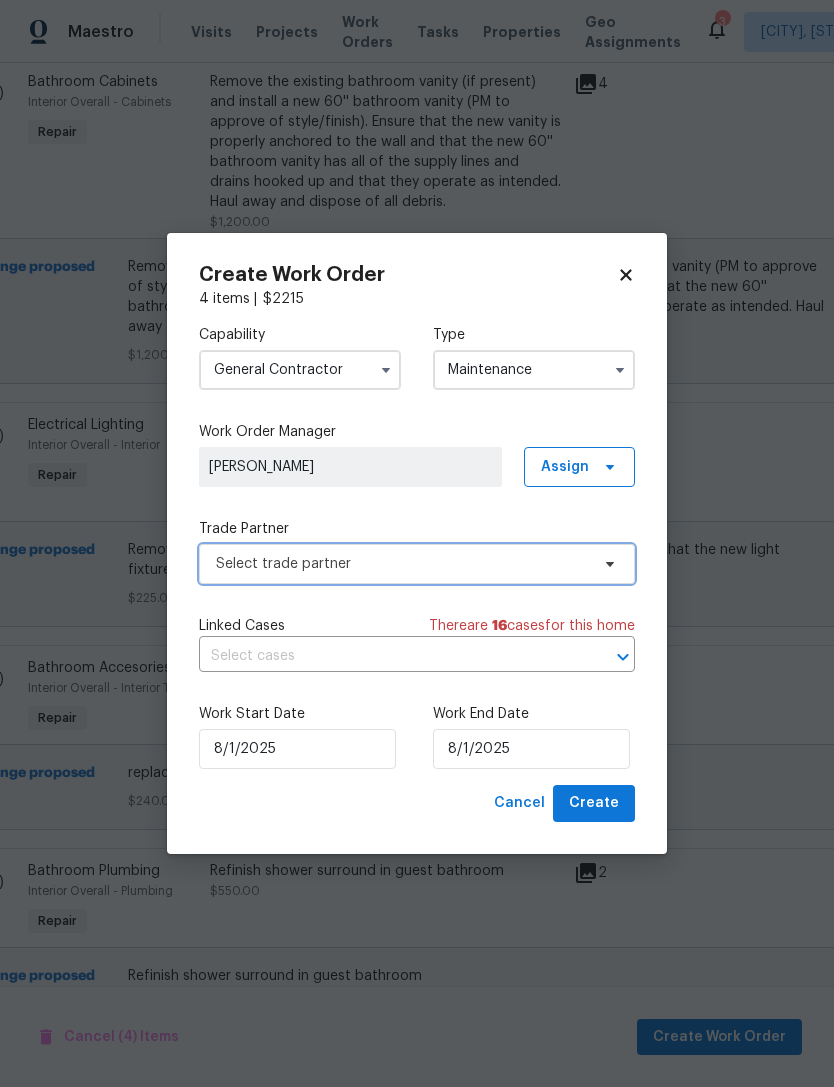 click on "Select trade partner" at bounding box center (417, 564) 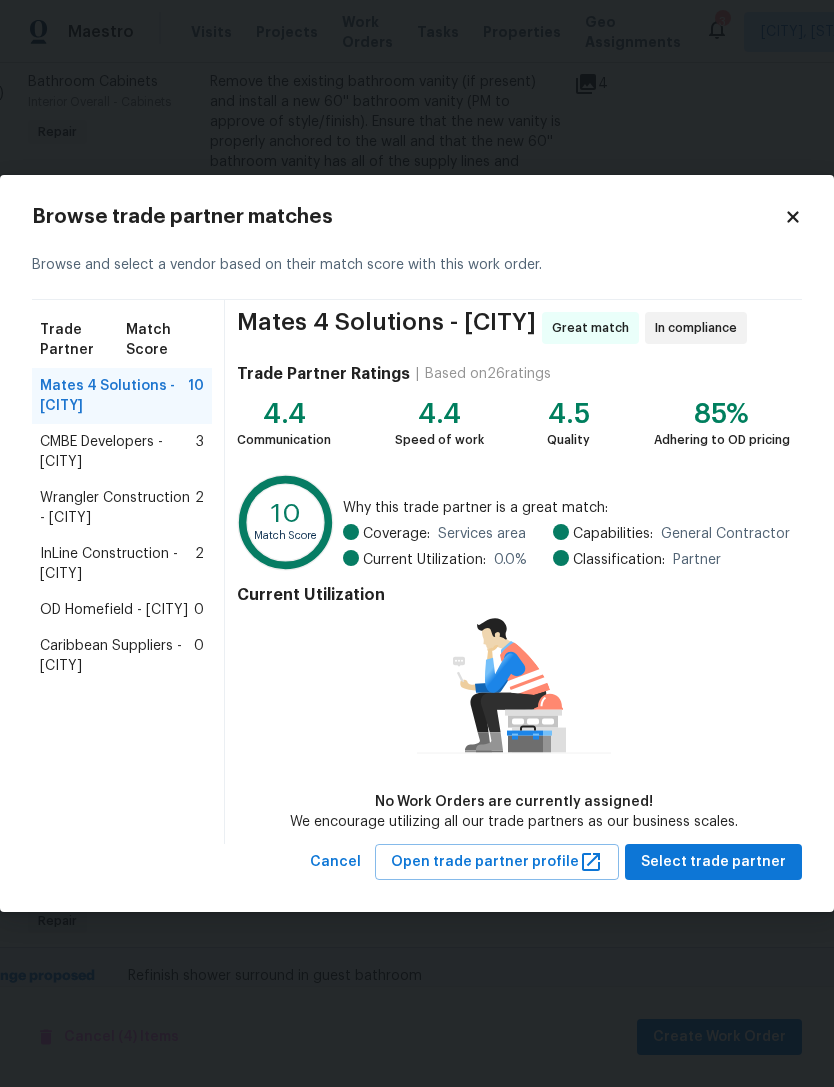 click on "Caribbean Suppliers - MIA" at bounding box center [117, 656] 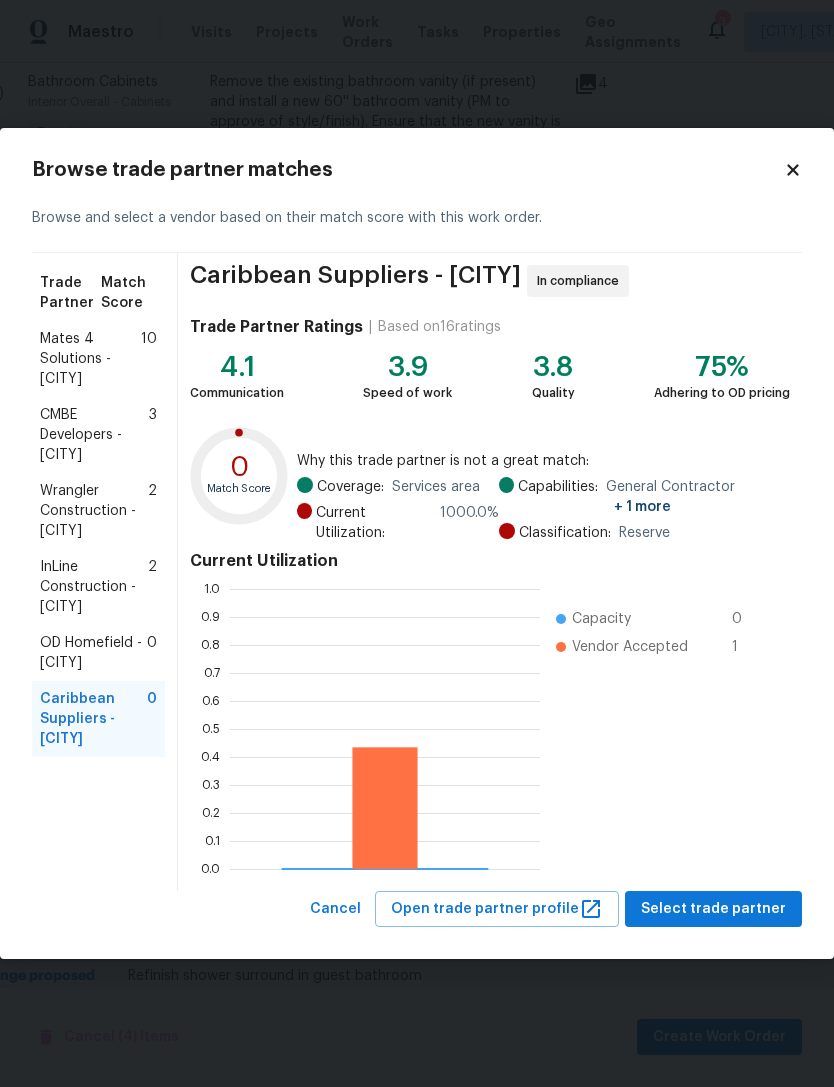 scroll, scrollTop: 2, scrollLeft: 2, axis: both 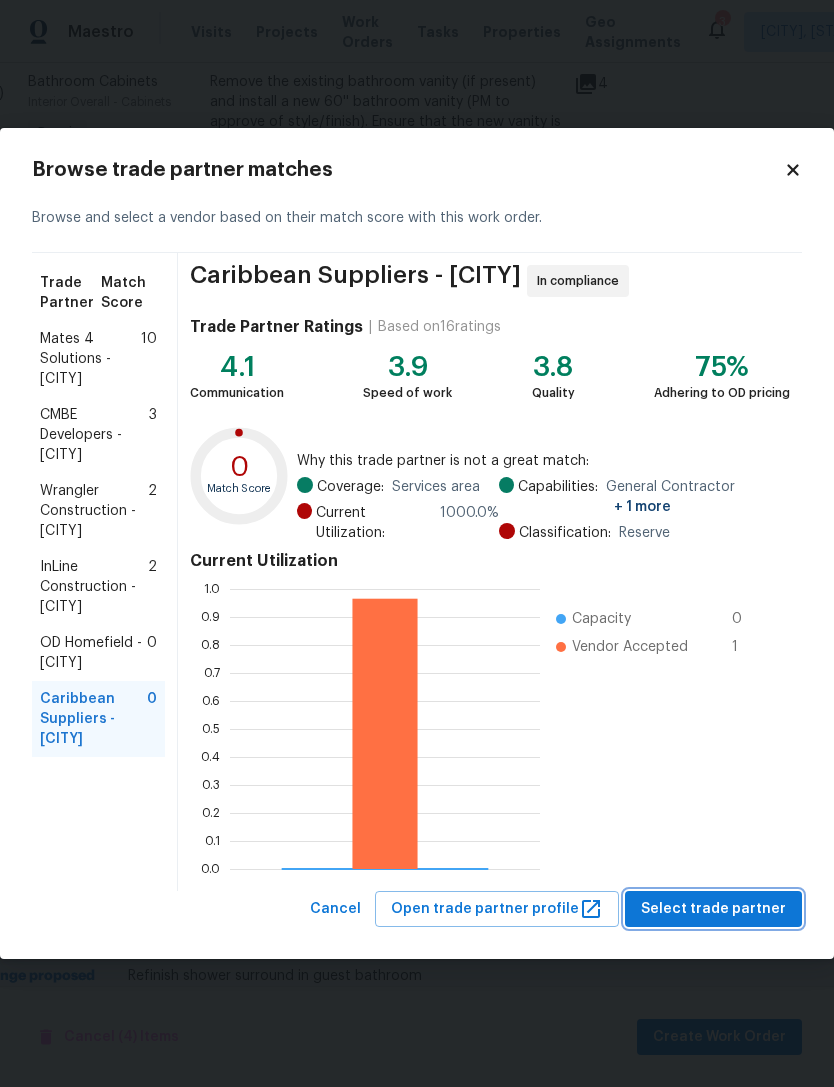 click on "Select trade partner" at bounding box center (713, 909) 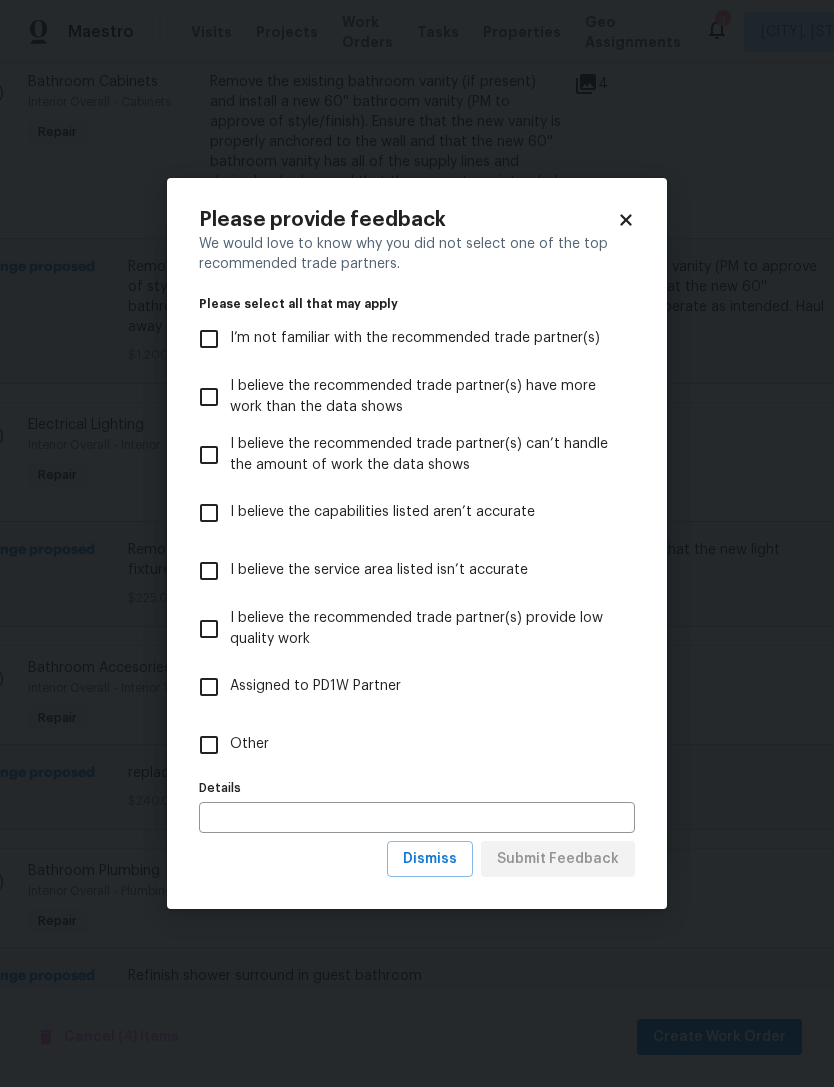 click on "I believe the service area listed isn’t accurate" at bounding box center [209, 571] 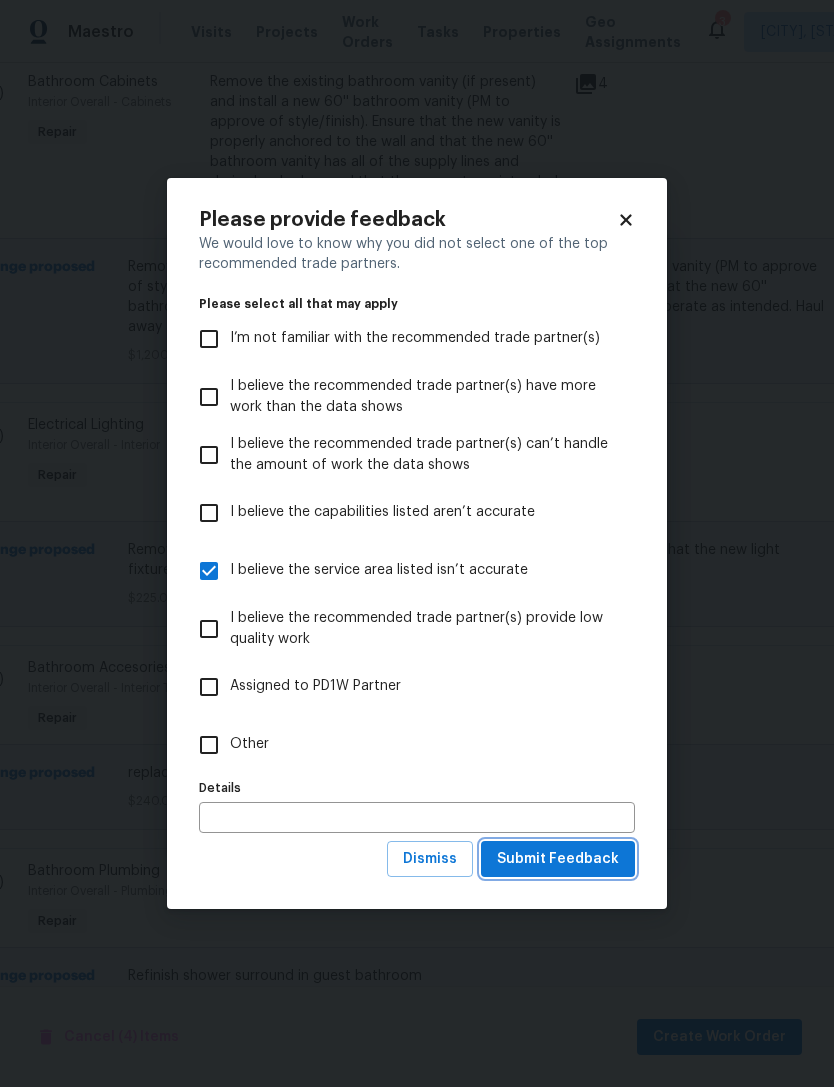 click on "Submit Feedback" at bounding box center [558, 859] 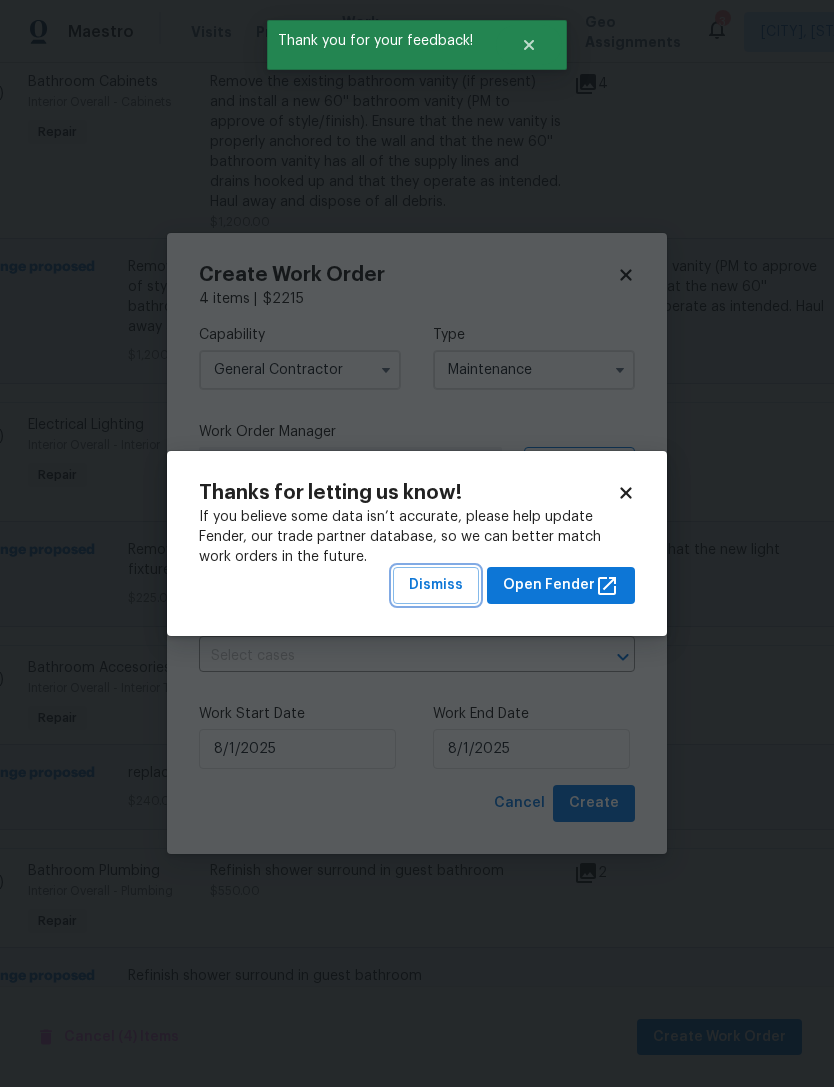 click on "Dismiss" at bounding box center (436, 585) 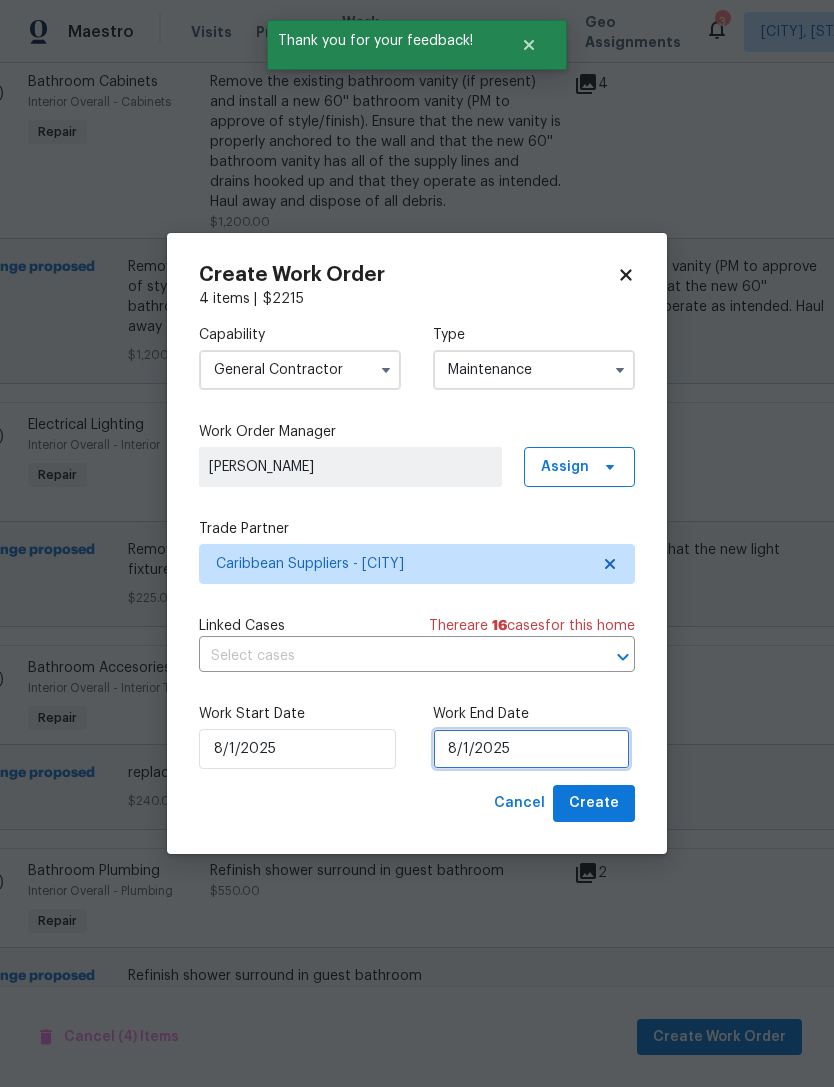 click on "8/1/2025" at bounding box center [531, 749] 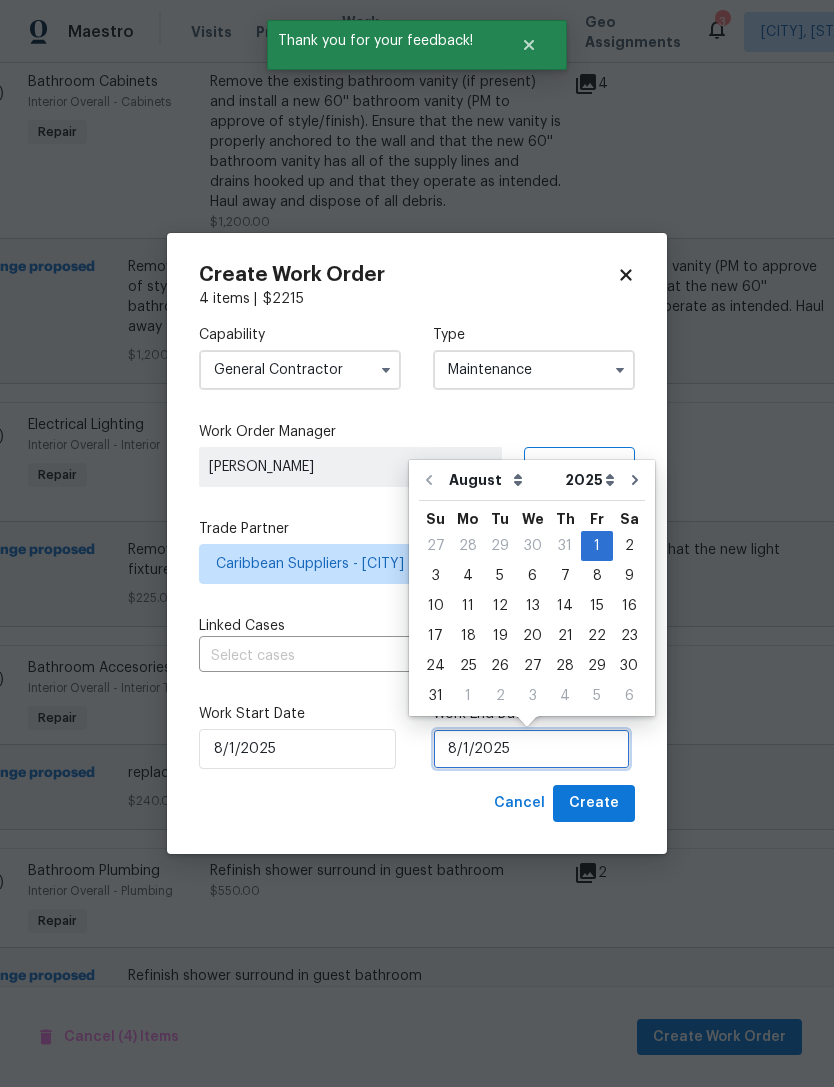 scroll, scrollTop: 37, scrollLeft: 0, axis: vertical 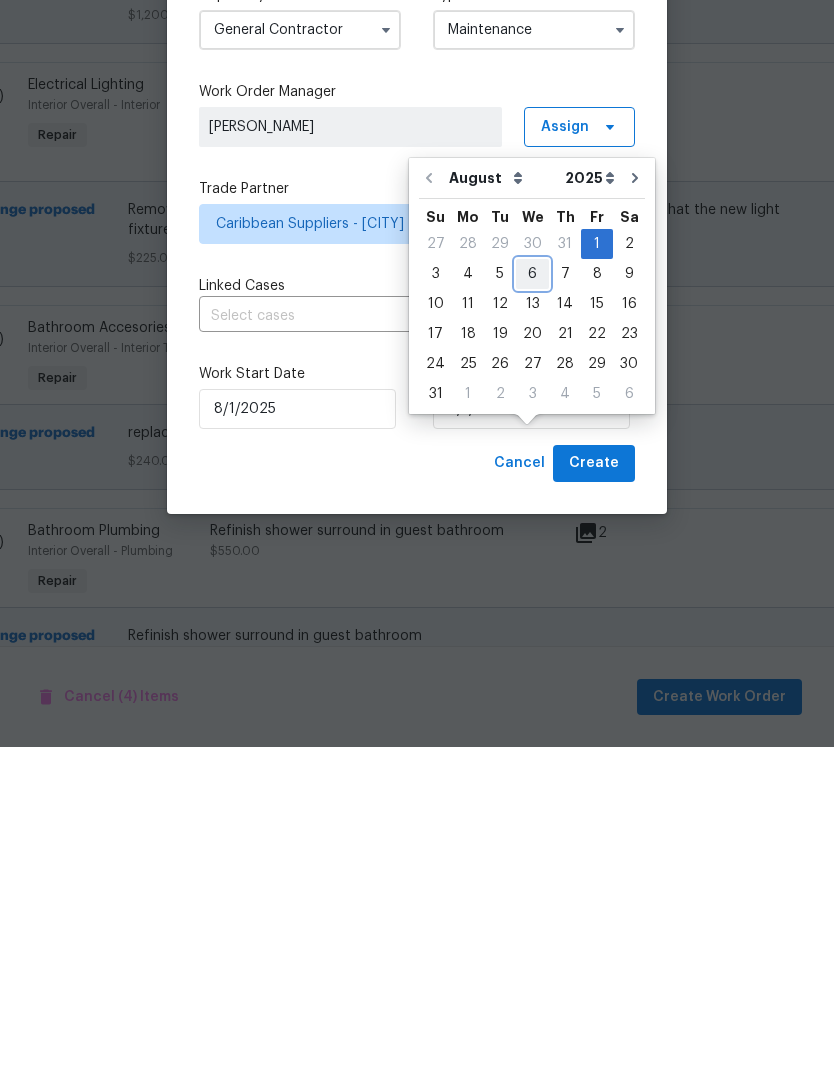 click on "6" at bounding box center (532, 614) 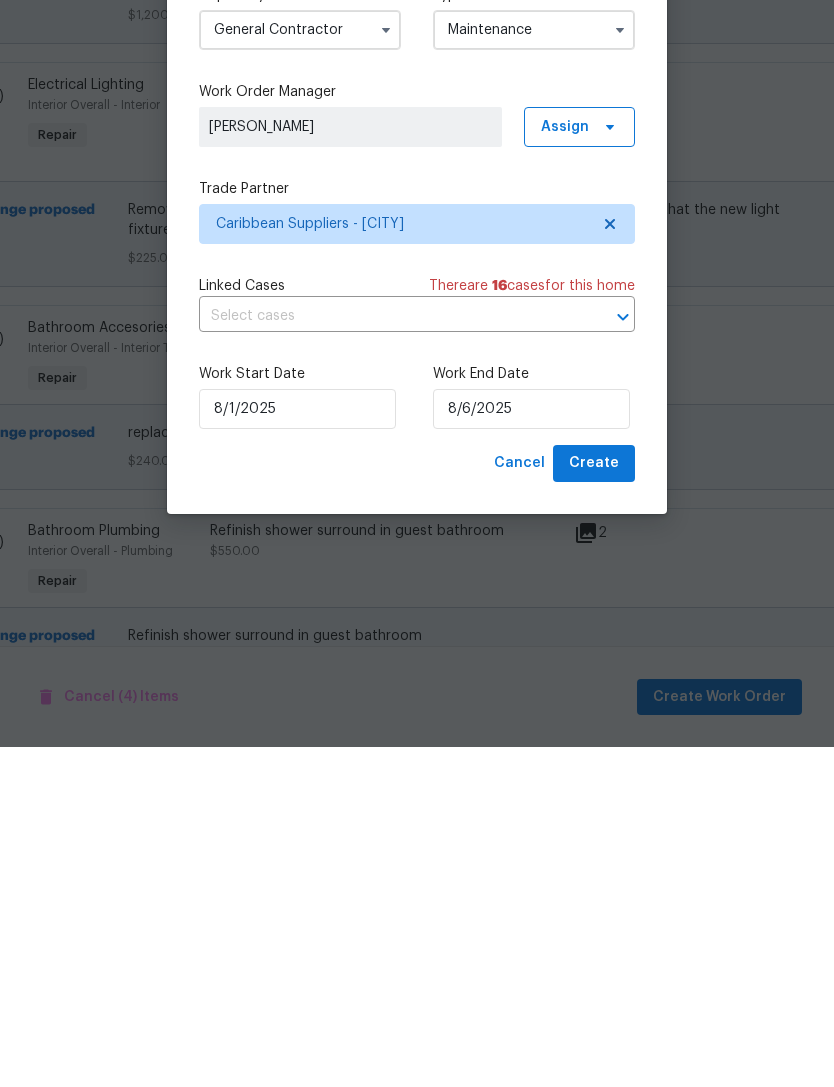 scroll, scrollTop: 64, scrollLeft: 0, axis: vertical 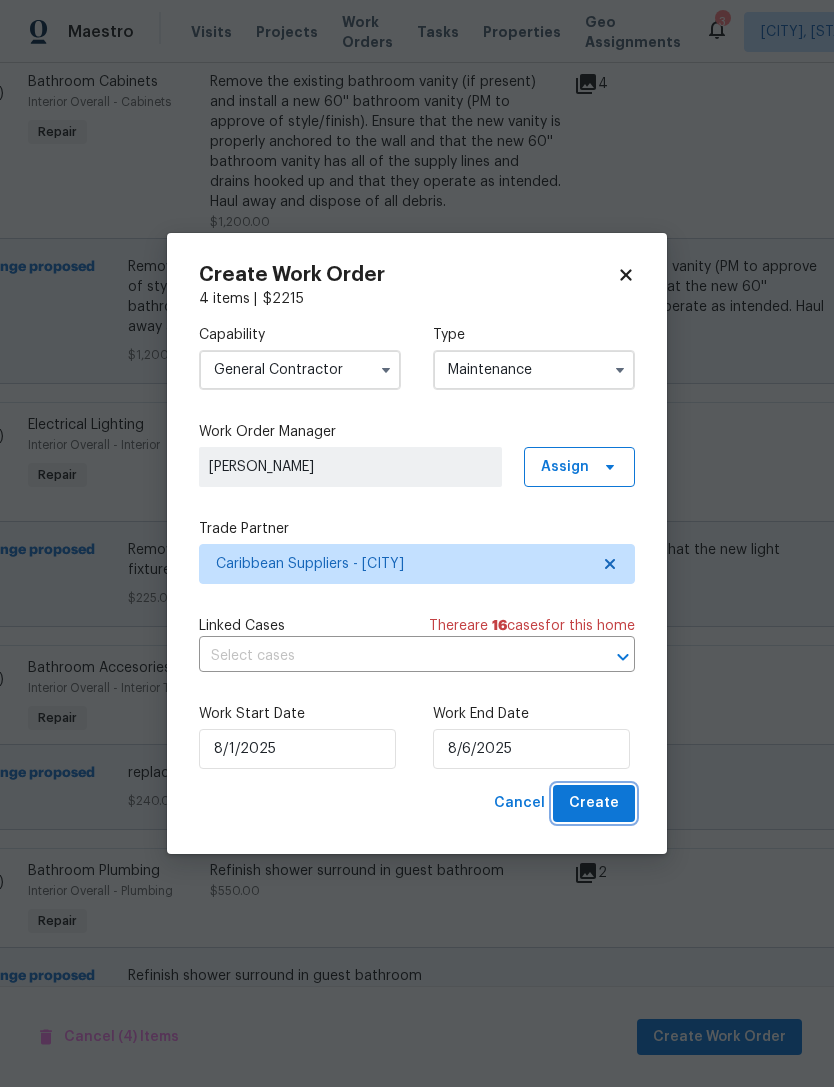 click on "Create" at bounding box center (594, 803) 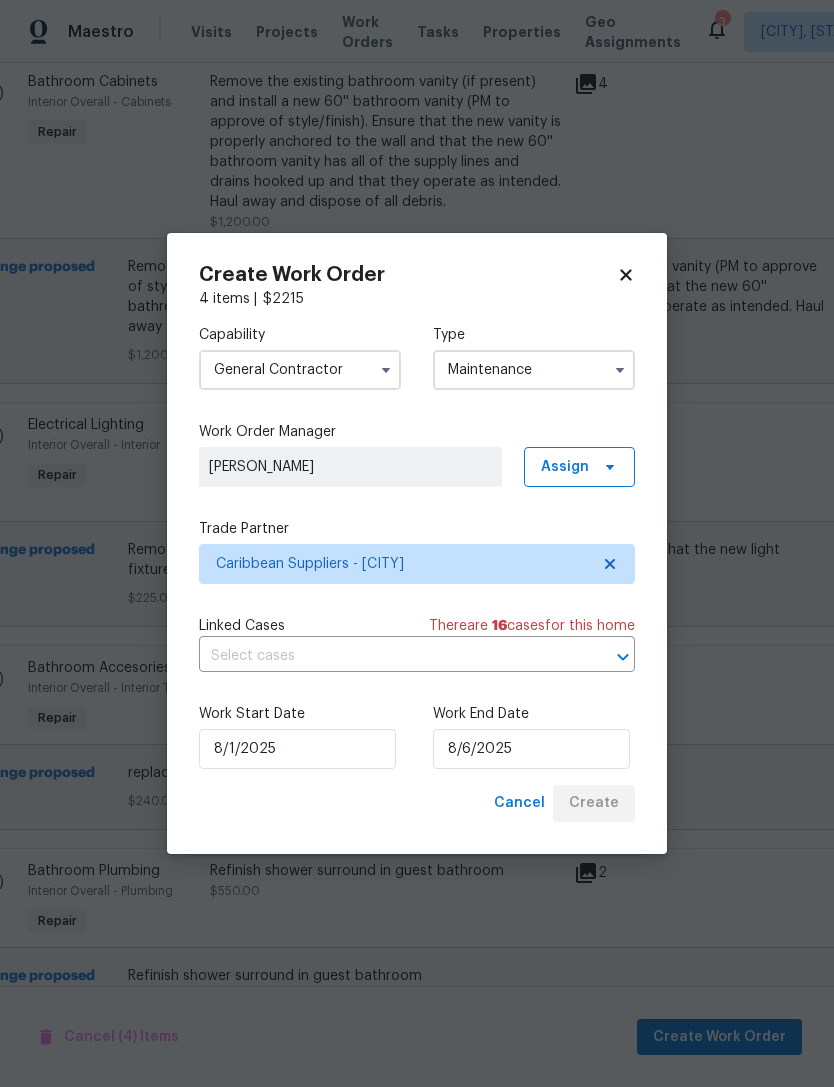 checkbox on "false" 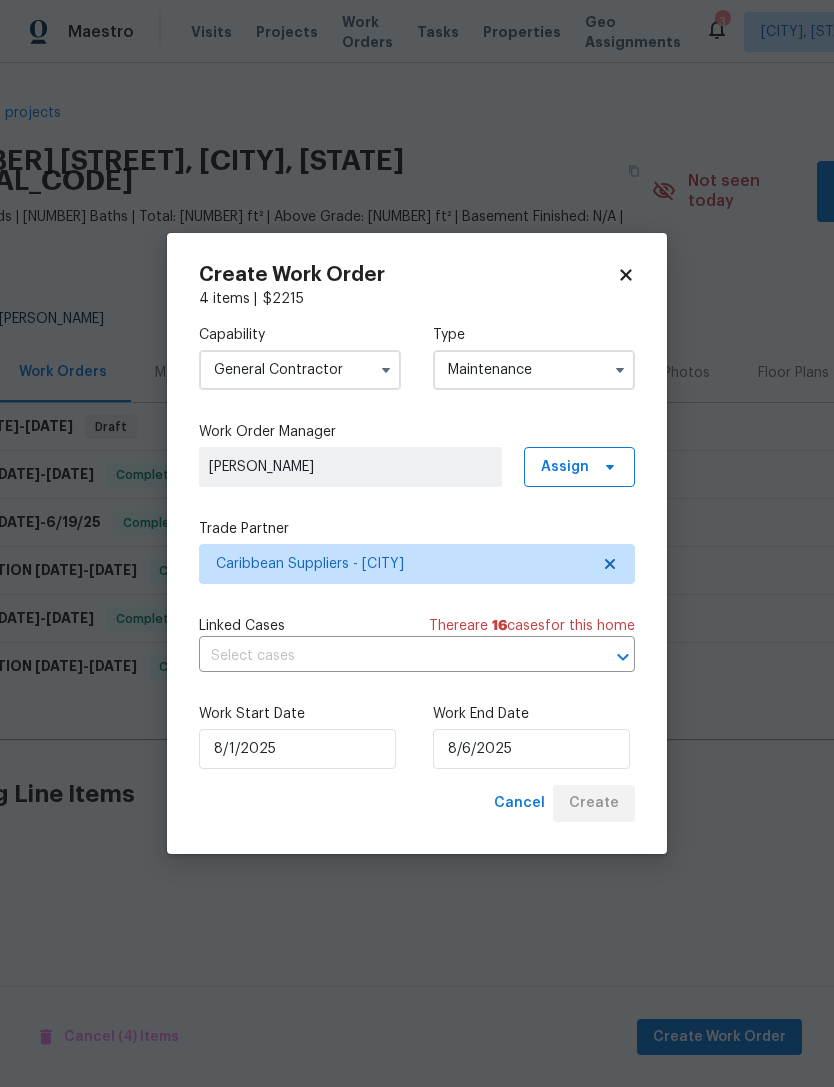 scroll, scrollTop: 0, scrollLeft: 0, axis: both 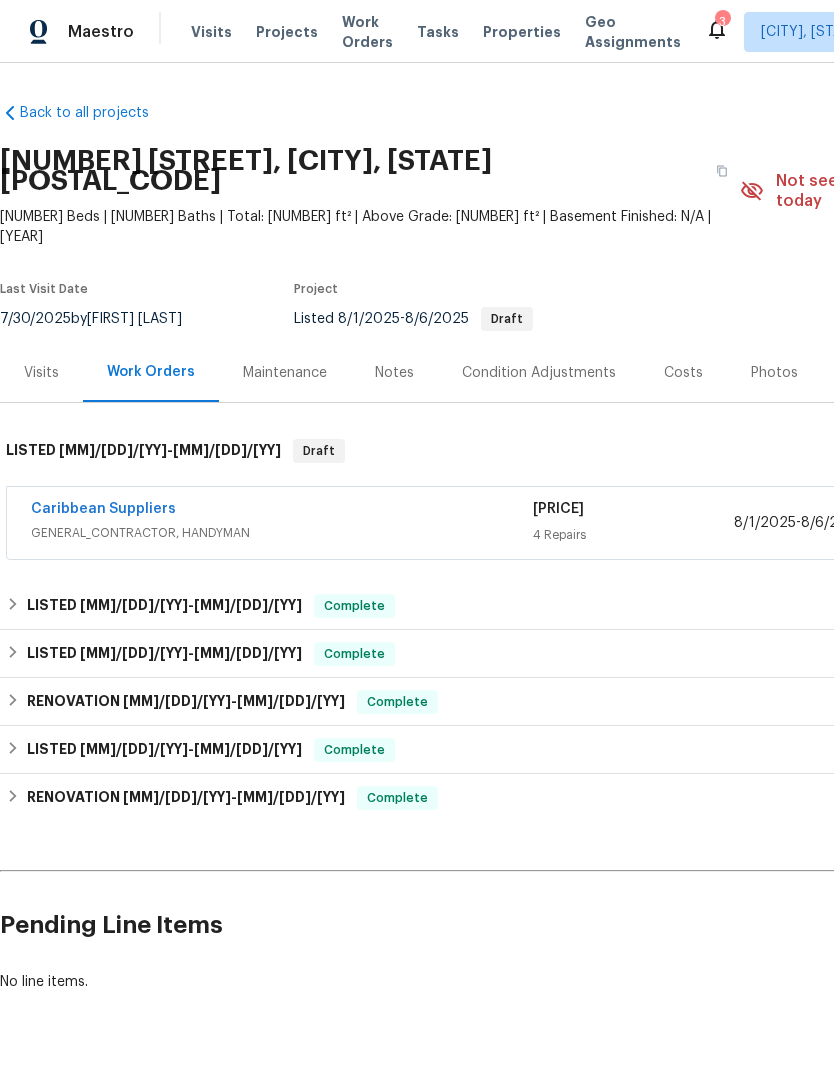 click on "Caribbean Suppliers" at bounding box center (103, 509) 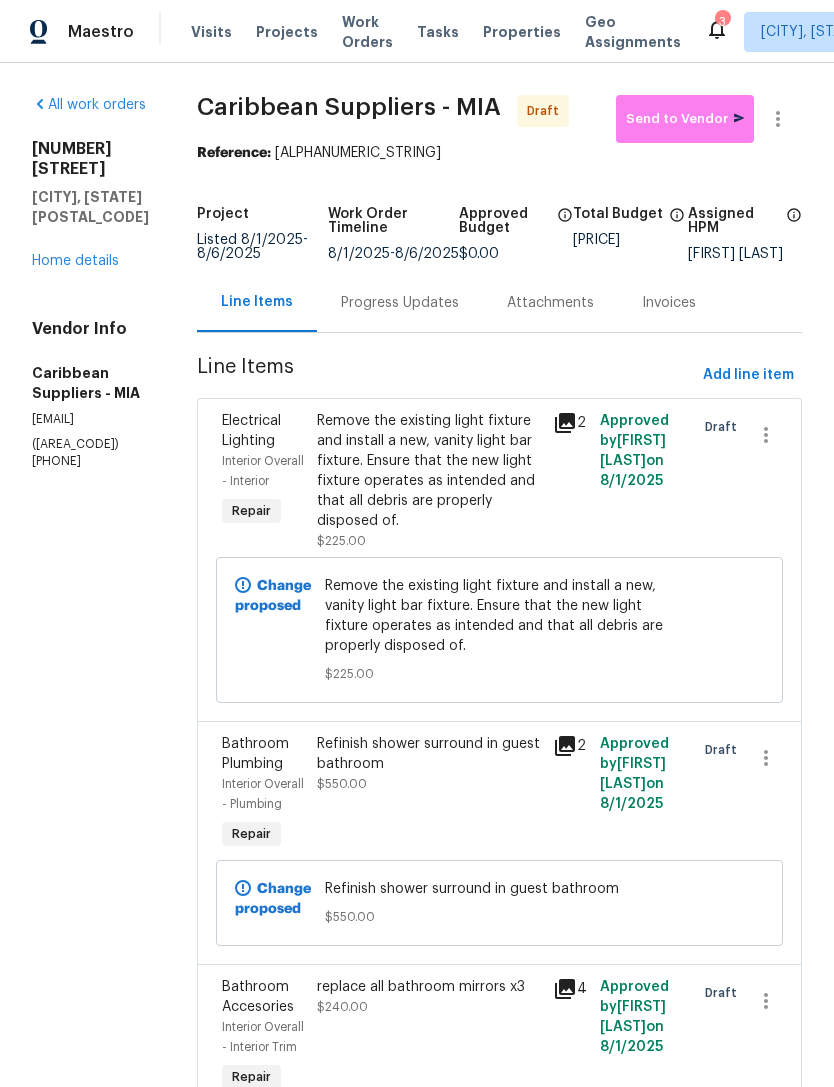 click on "Repair" at bounding box center (251, 511) 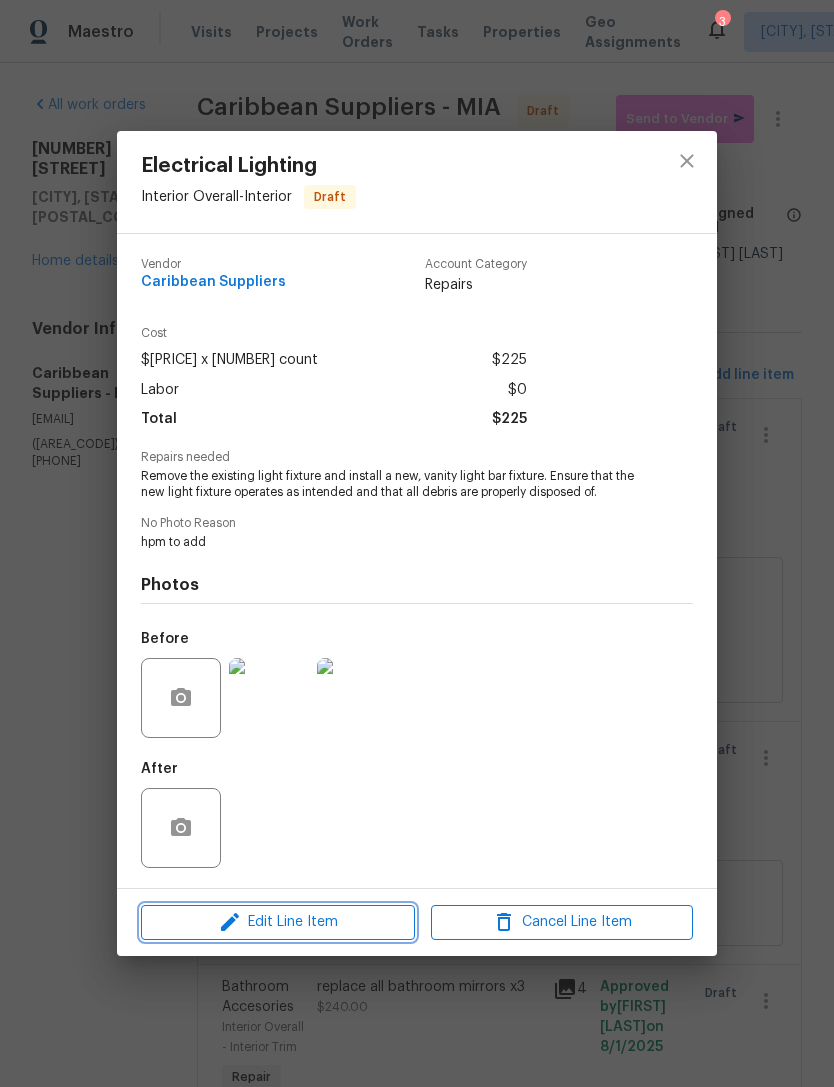 click on "Edit Line Item" at bounding box center [278, 922] 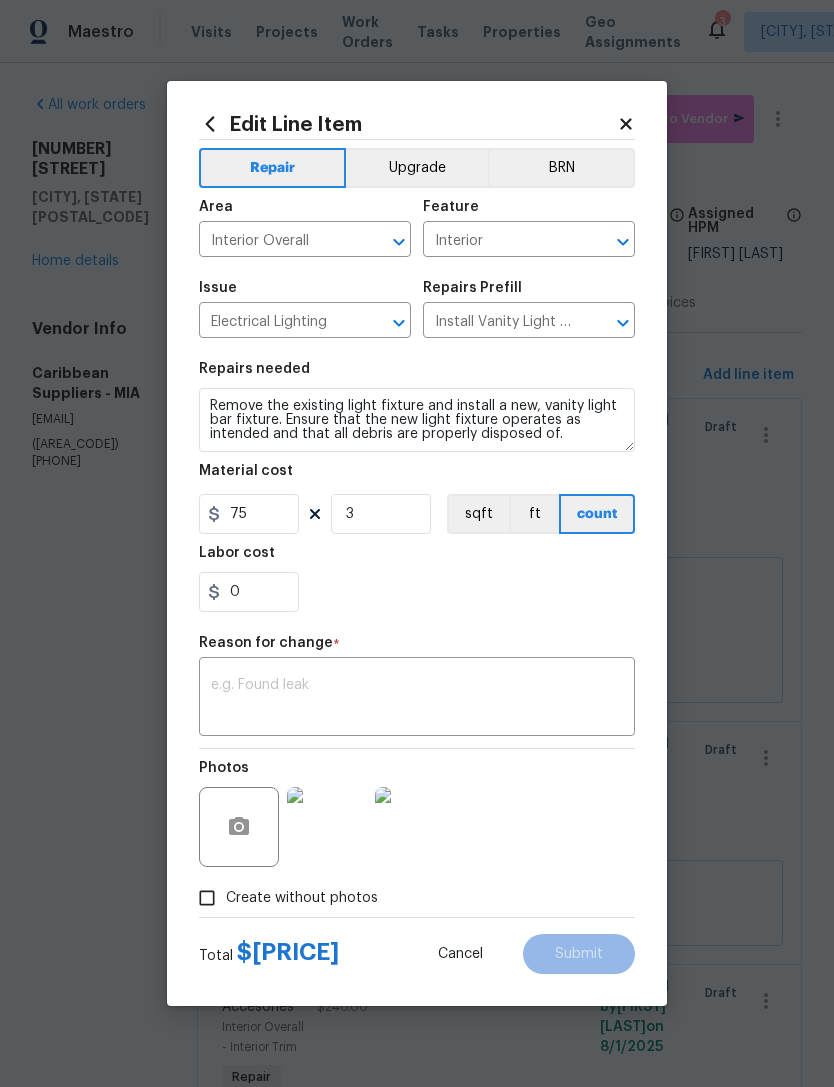 click on "Upgrade" at bounding box center (417, 168) 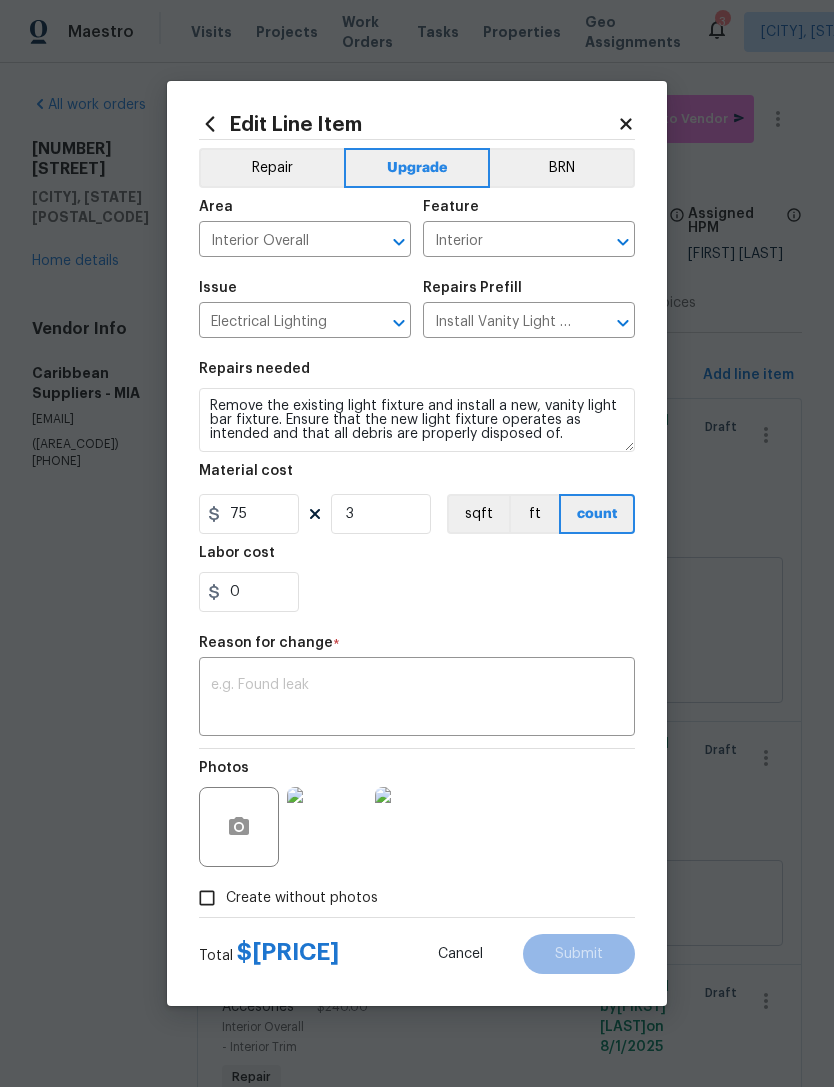 click on "Photos" at bounding box center [417, 814] 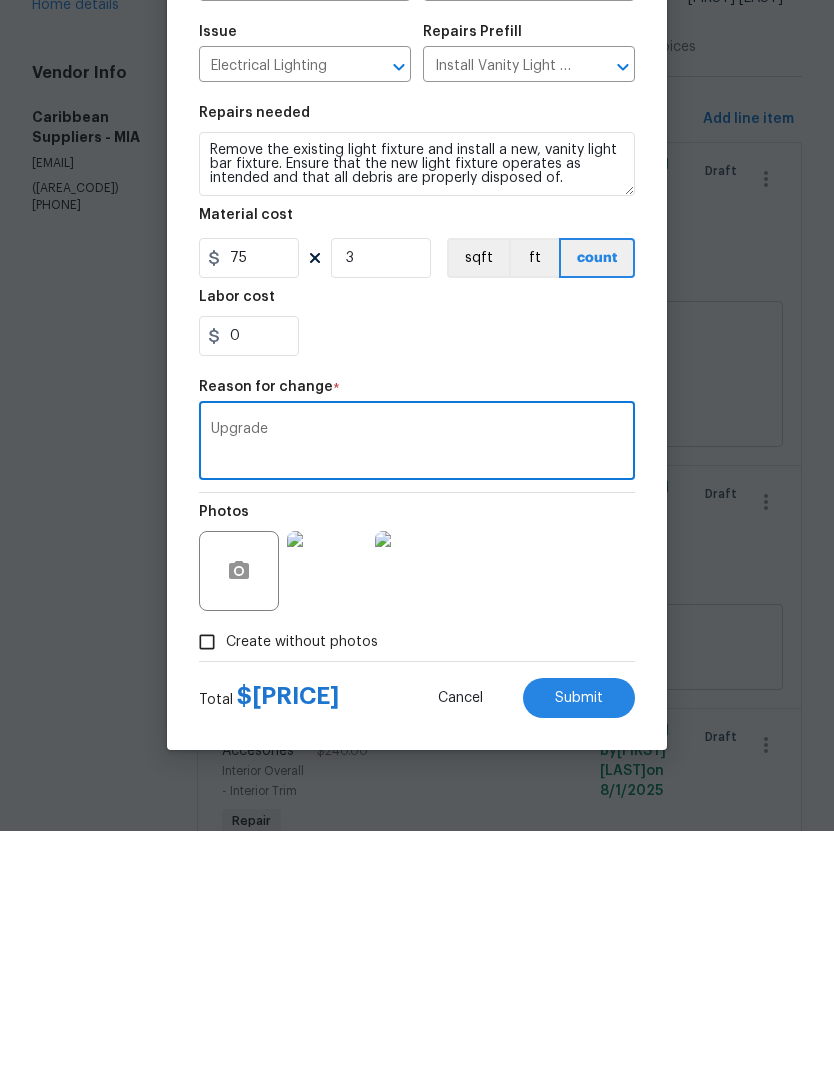 type on "Upgrade" 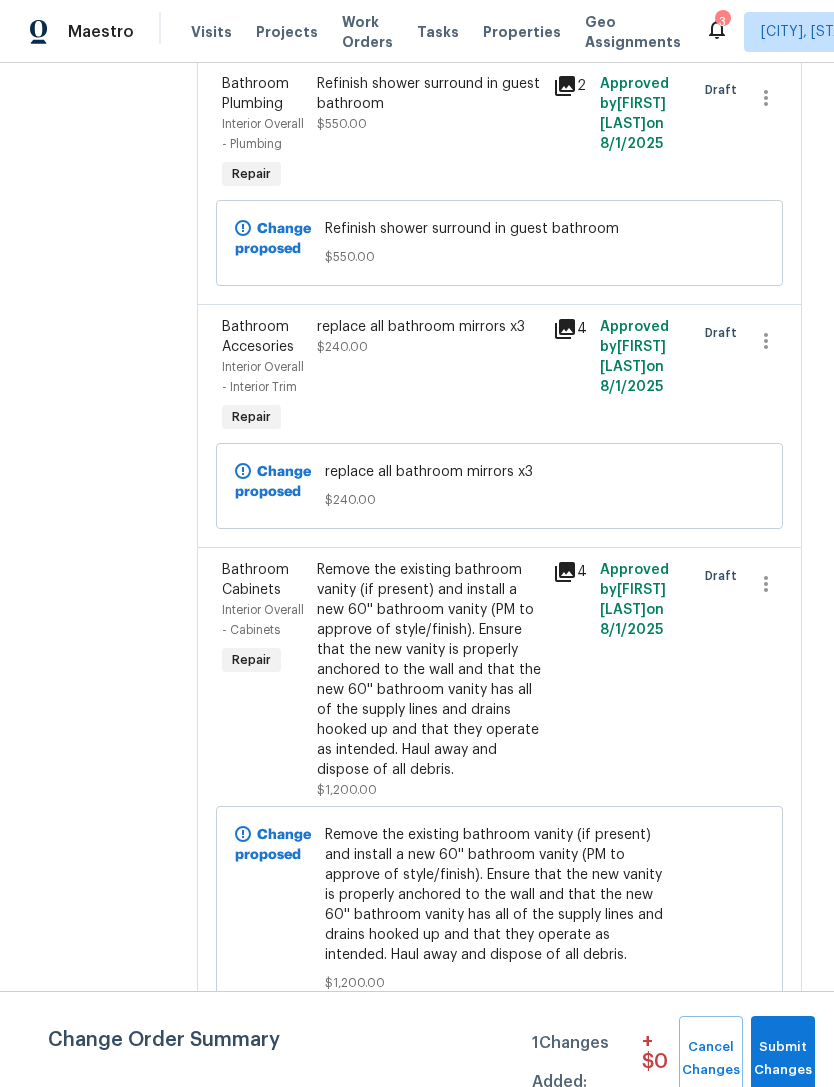 scroll, scrollTop: 769, scrollLeft: 0, axis: vertical 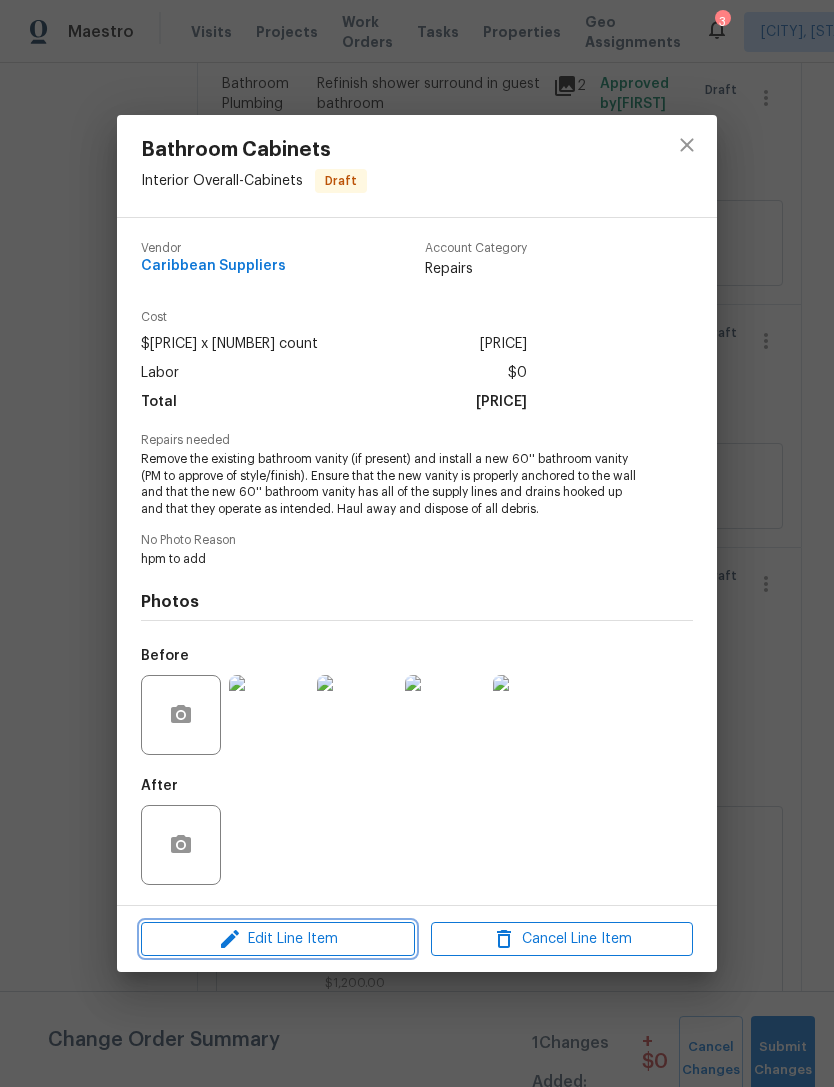 click on "Edit Line Item" at bounding box center [278, 939] 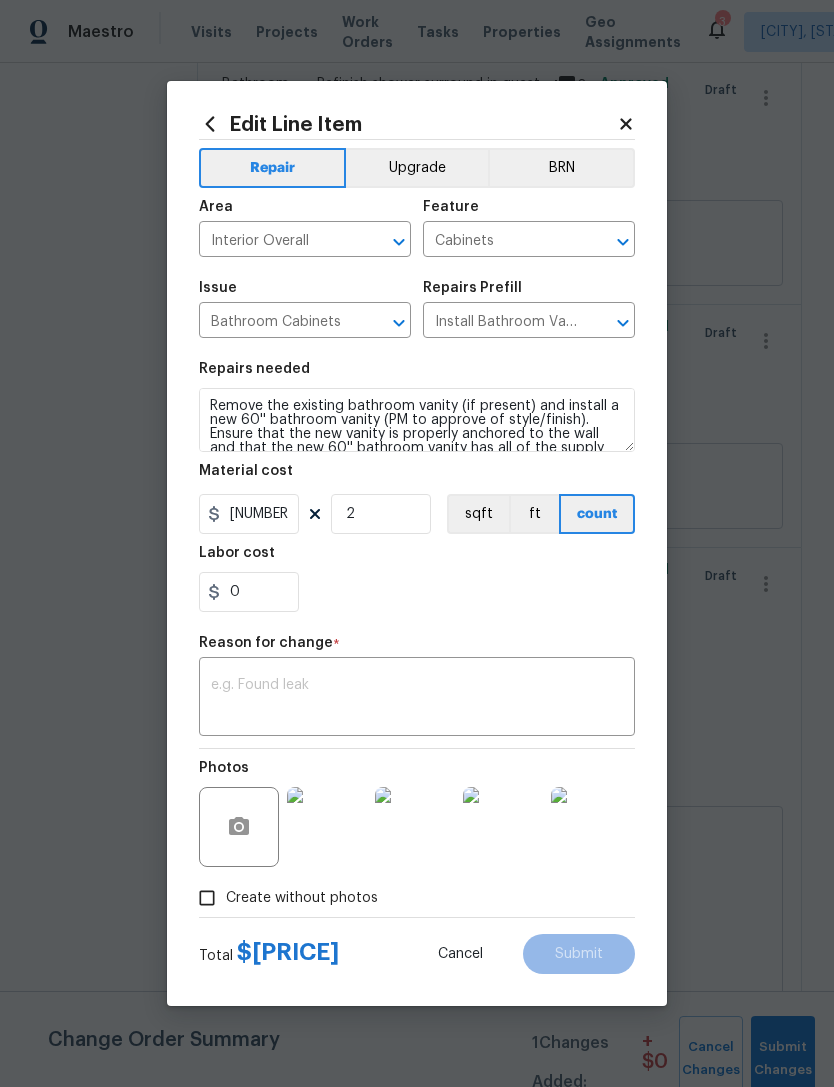 click on "Upgrade" at bounding box center [417, 168] 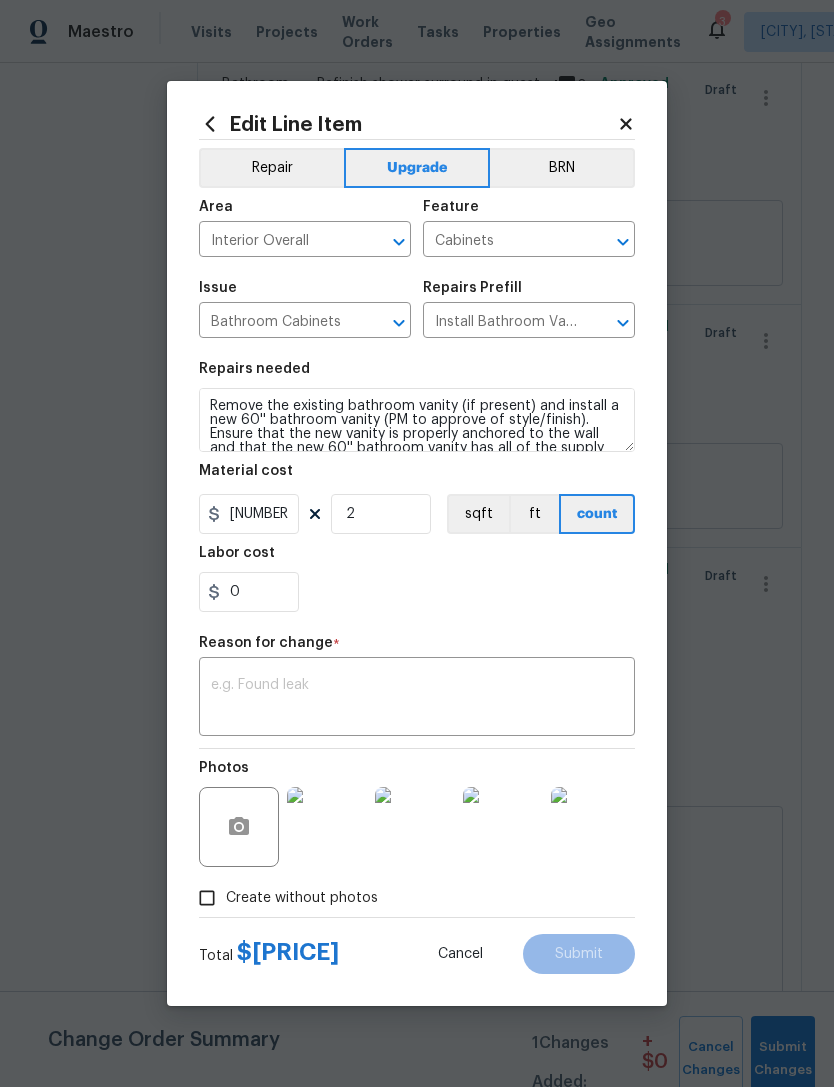 click at bounding box center (417, 699) 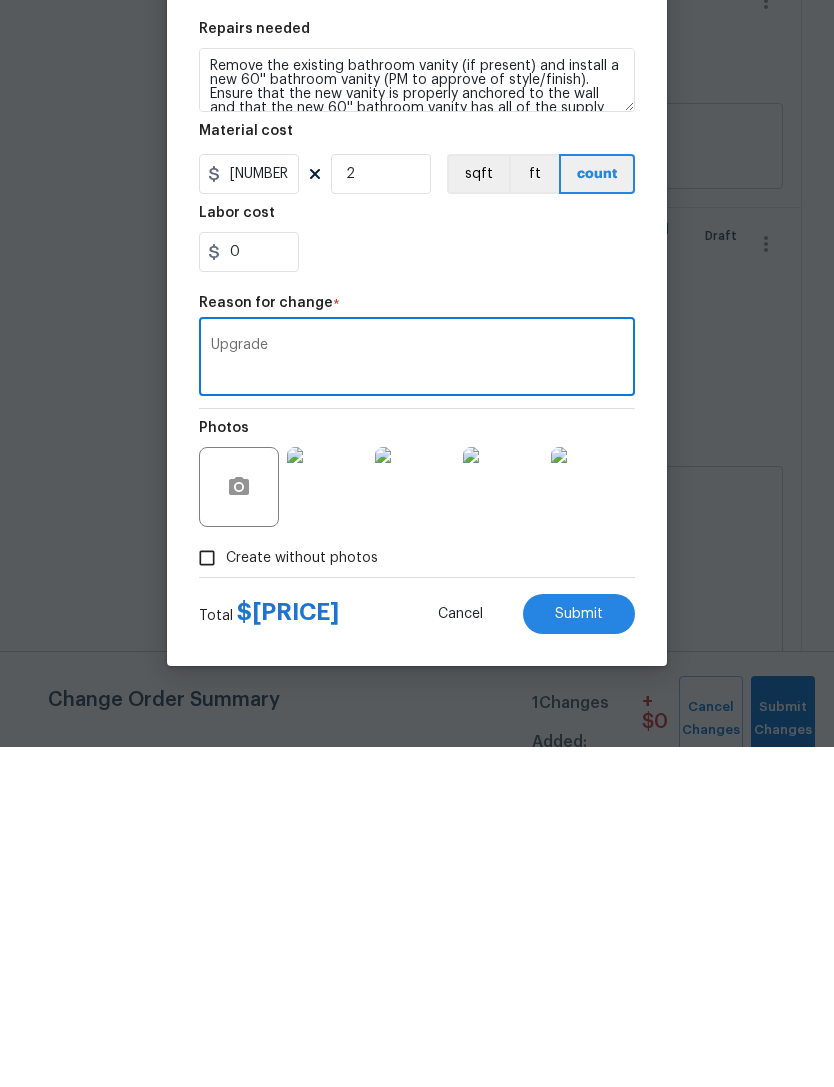 type on "Upgrade" 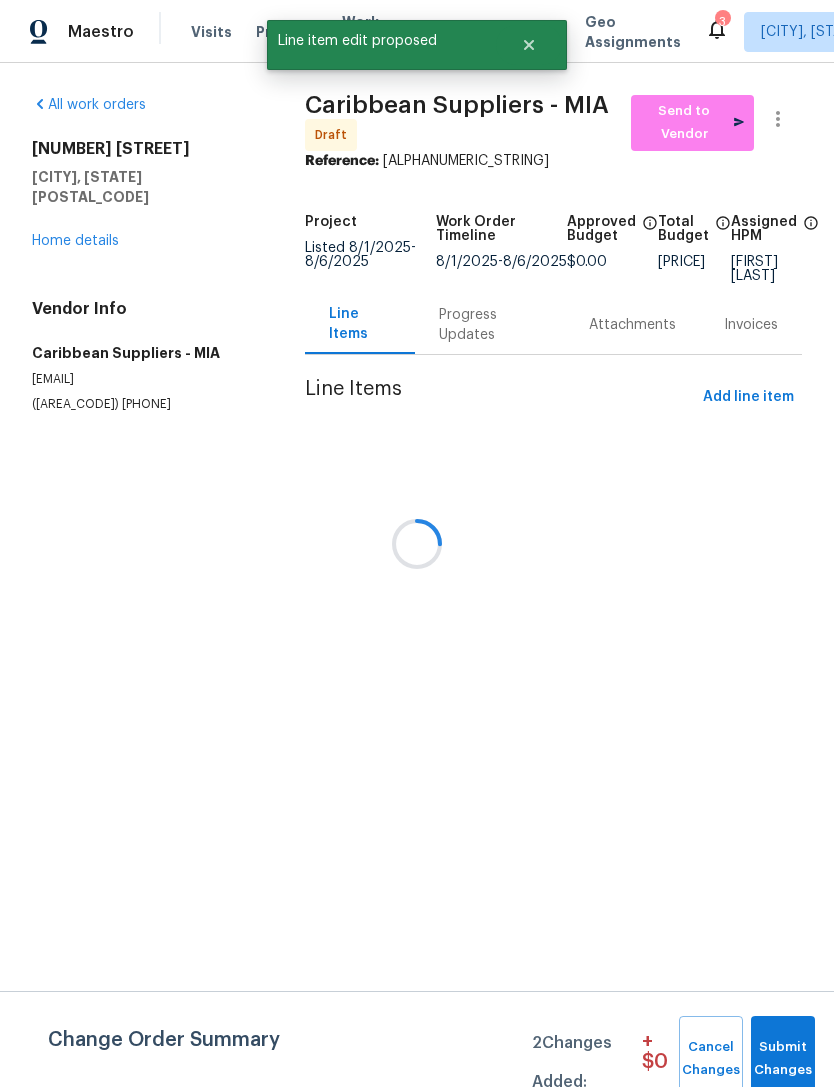 scroll, scrollTop: 0, scrollLeft: 0, axis: both 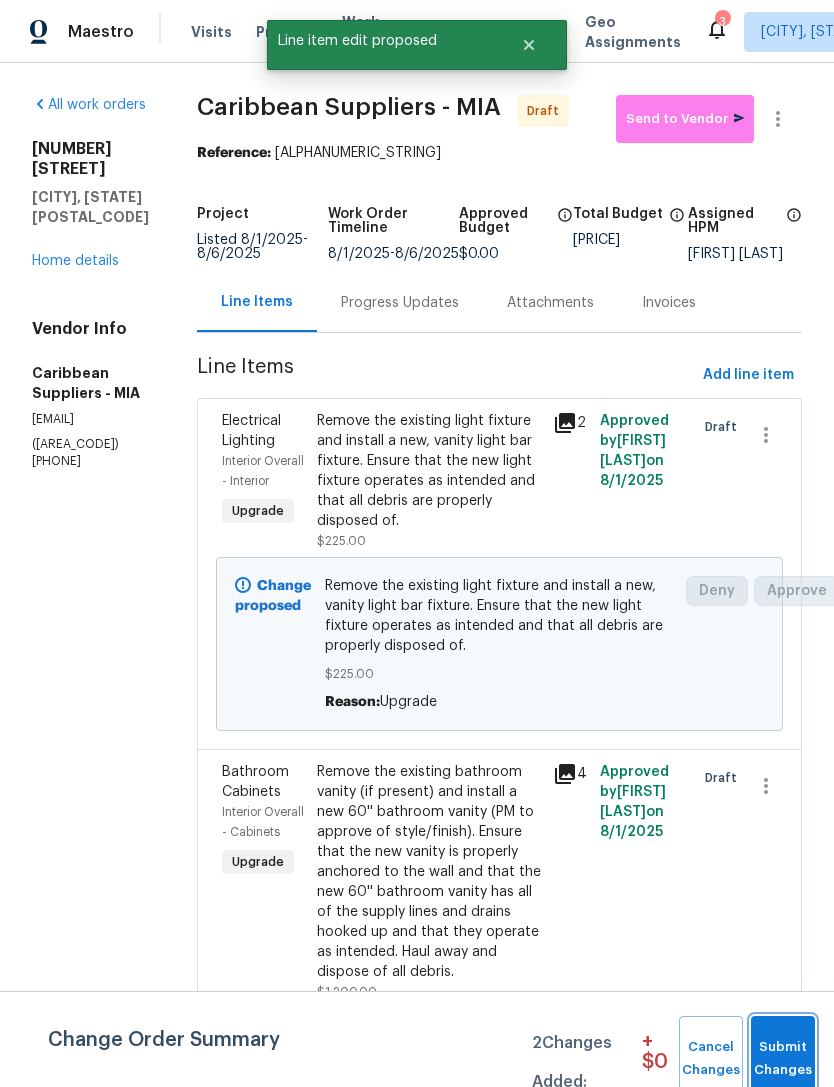 click on "Submit Changes" at bounding box center (783, 1059) 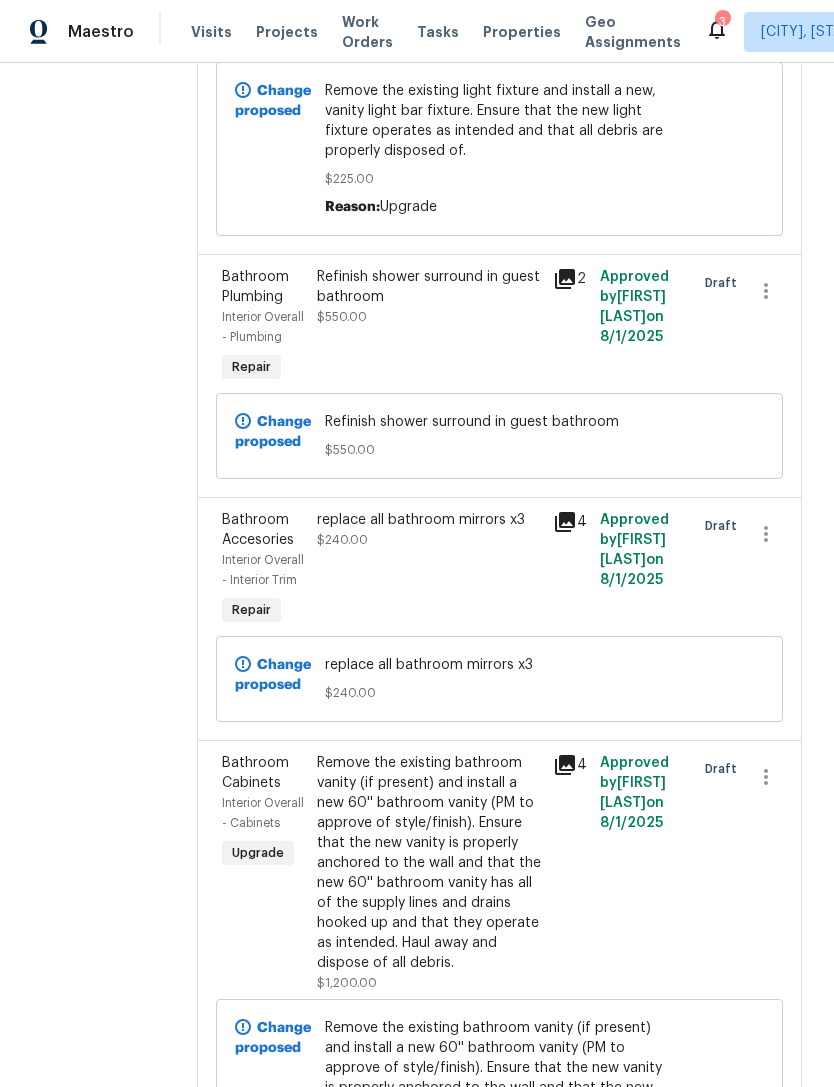 scroll, scrollTop: 481, scrollLeft: 0, axis: vertical 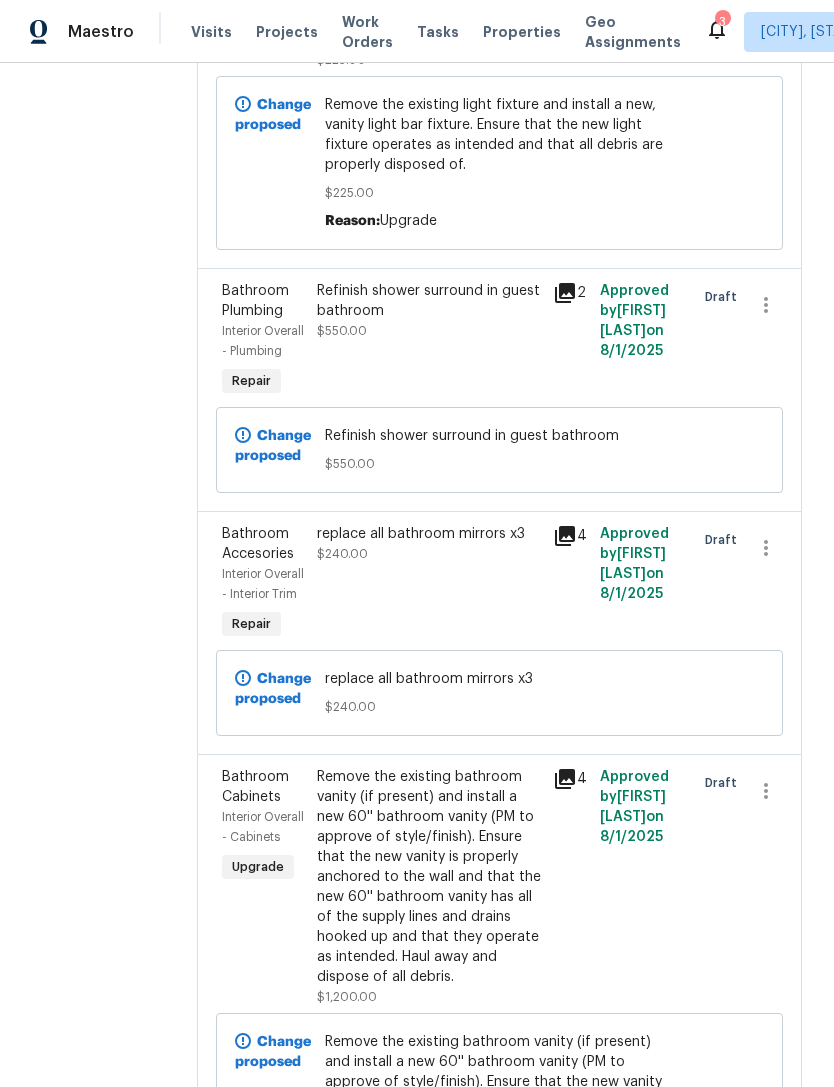 click on "Refinish shower surround in guest bathroom" at bounding box center [429, 301] 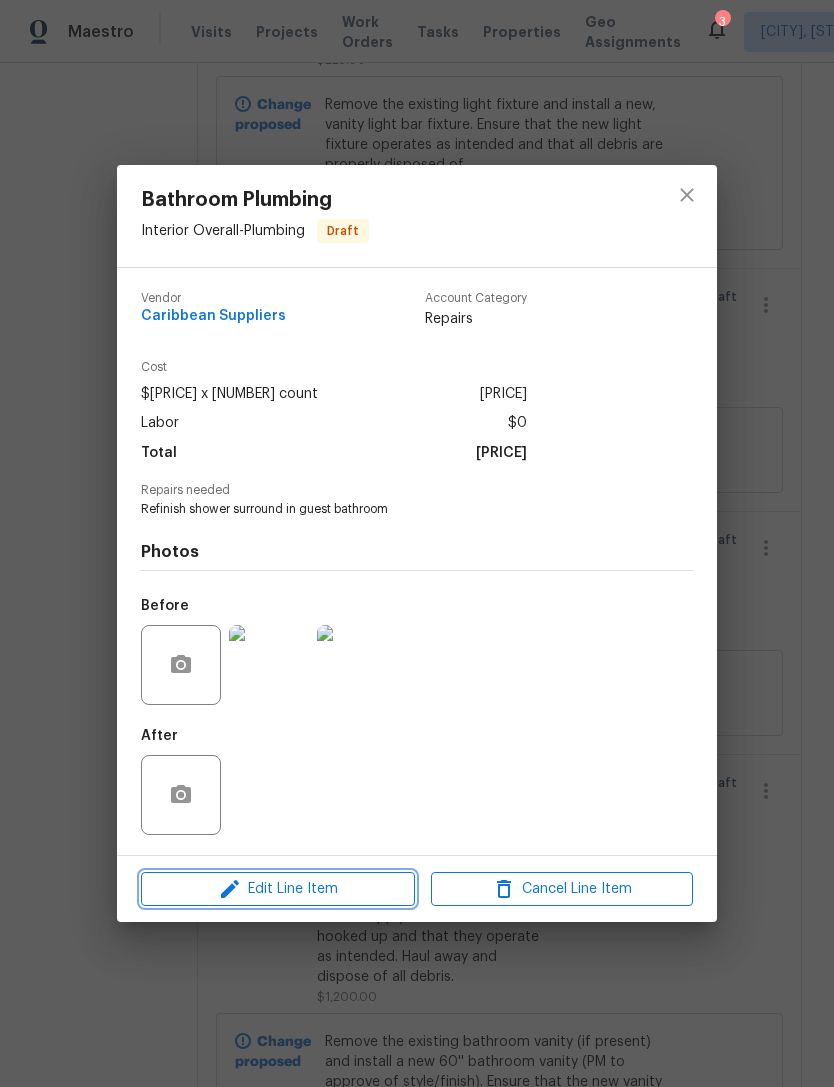 click on "Edit Line Item" at bounding box center [278, 889] 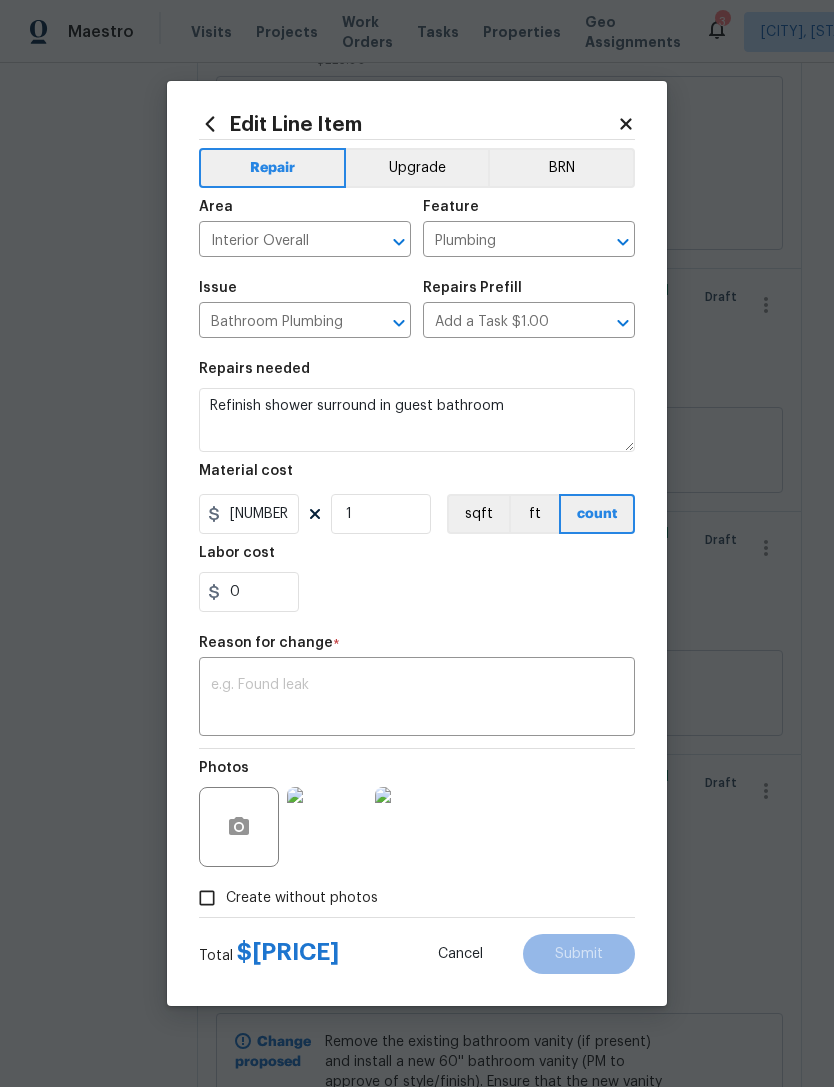 click on "Upgrade" at bounding box center (417, 168) 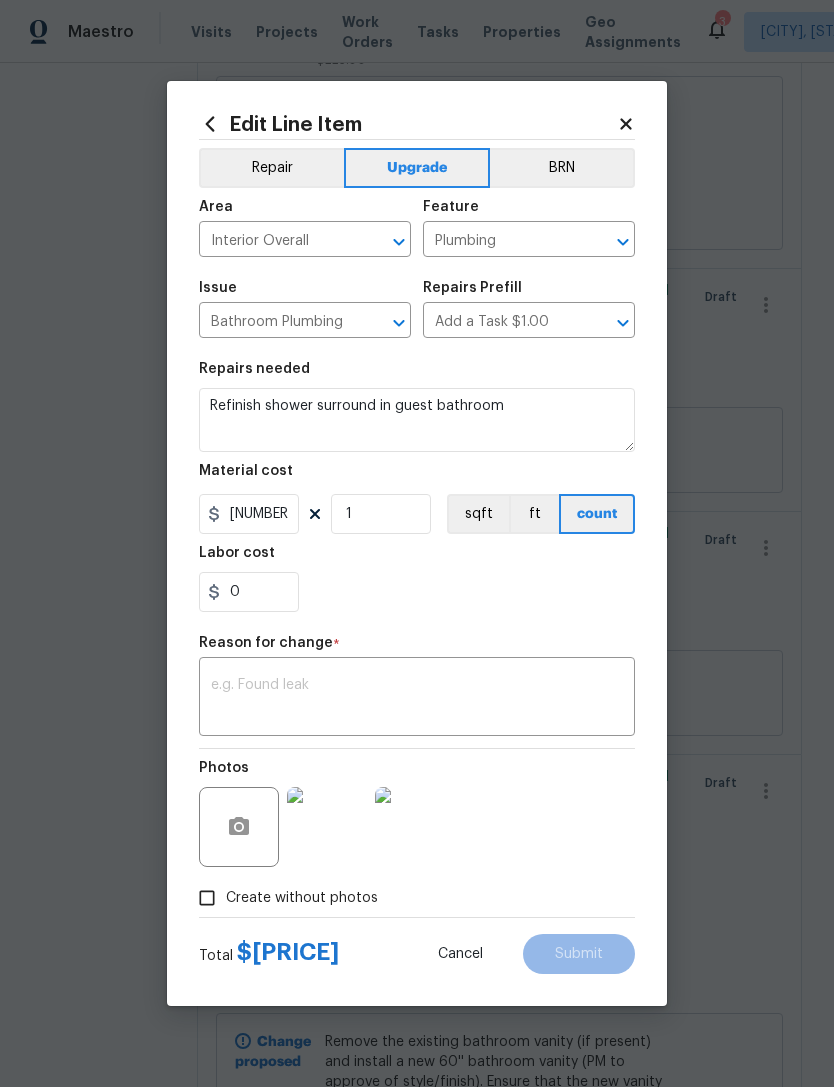 click on "x ​" at bounding box center [417, 699] 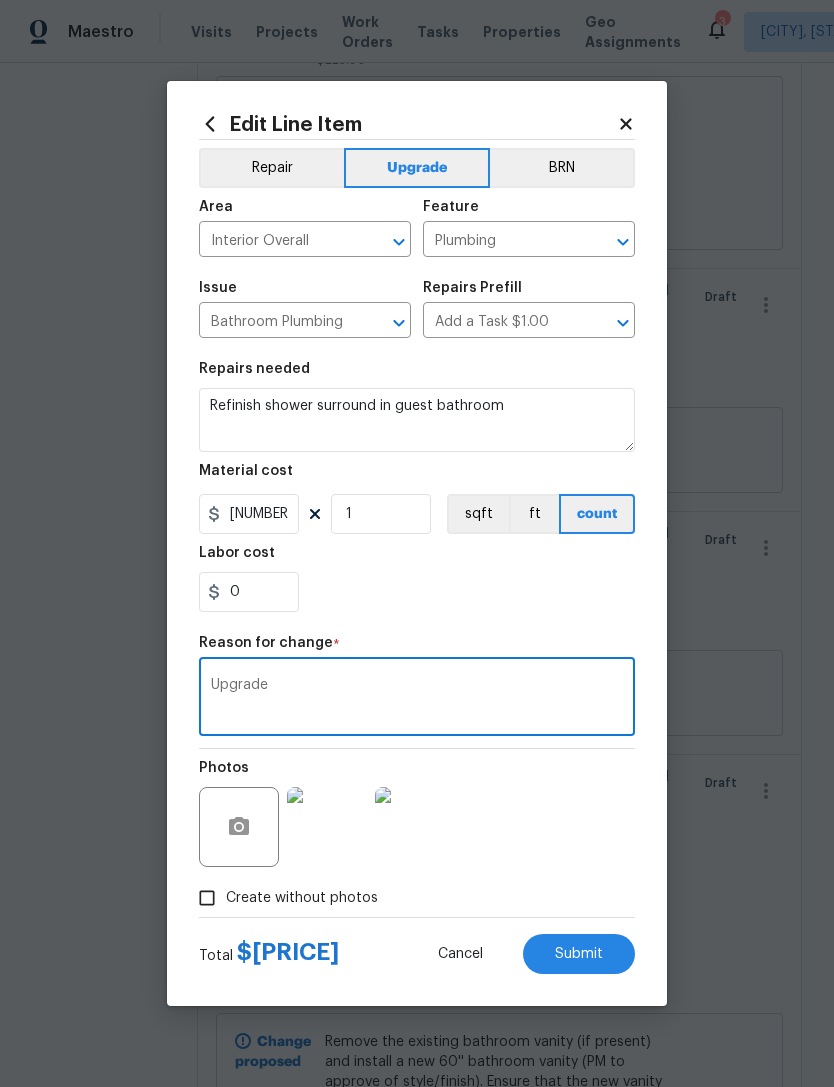 type on "Upgrade" 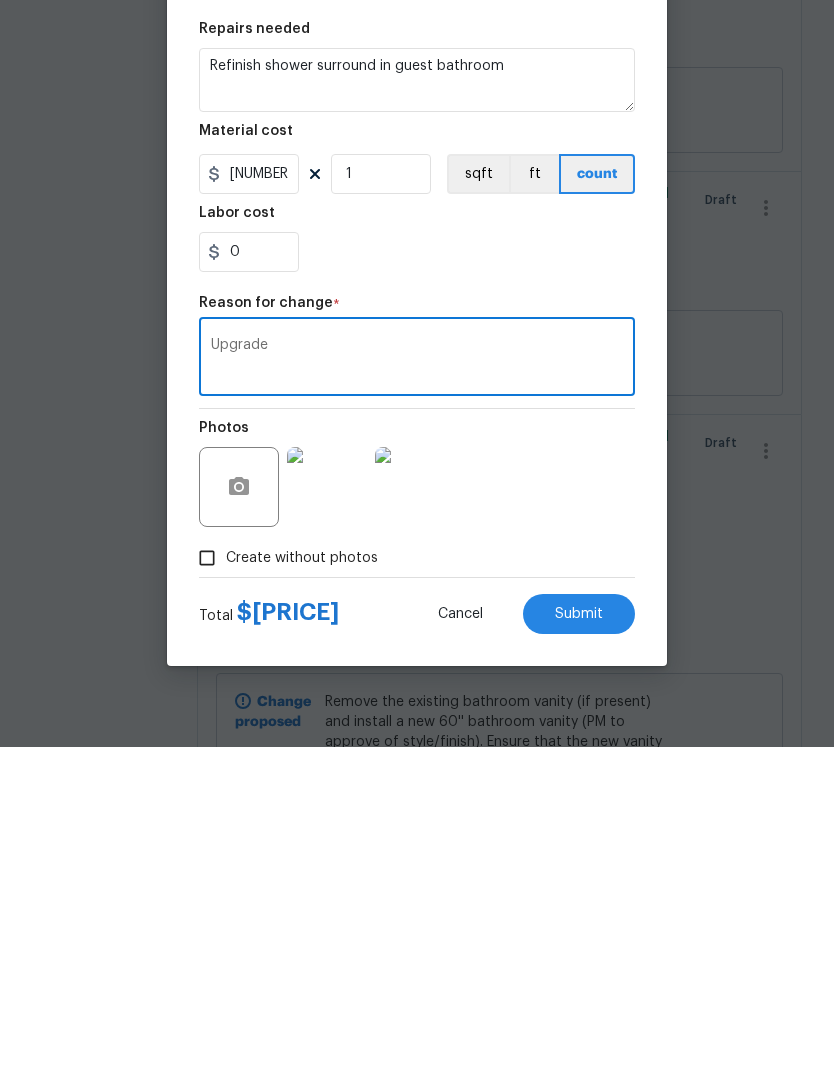 click on "Submit" at bounding box center (579, 954) 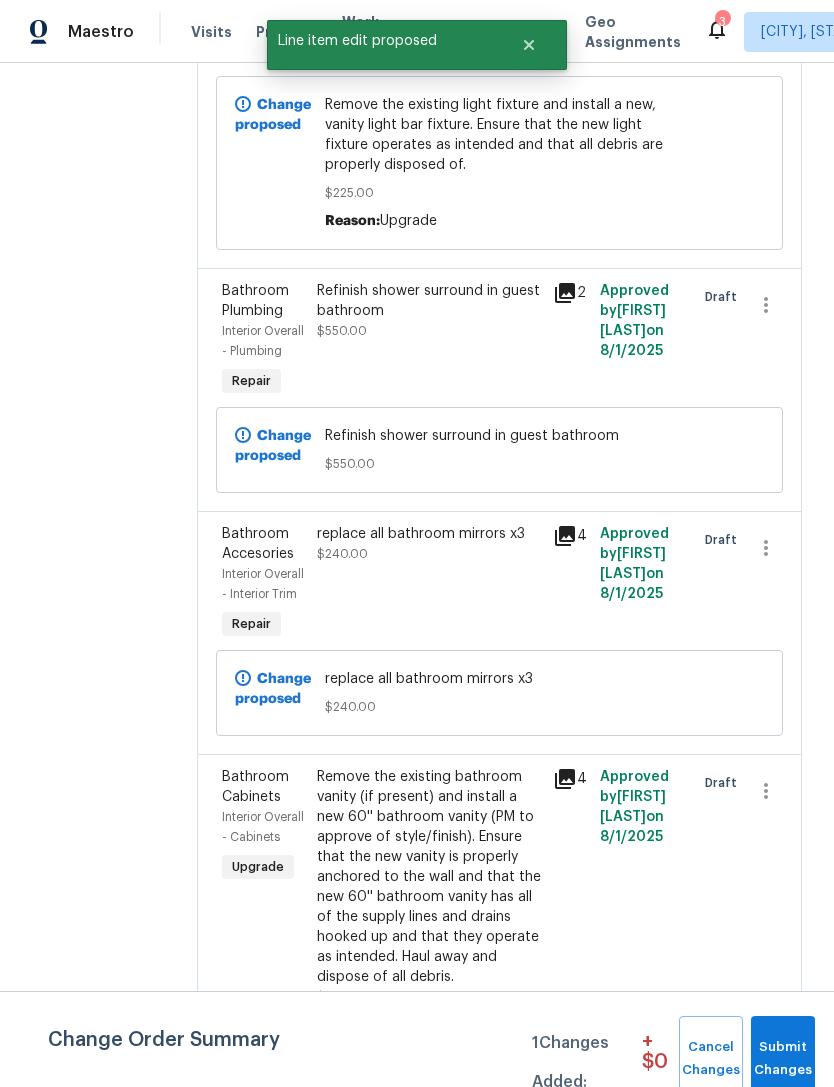 scroll, scrollTop: 0, scrollLeft: 0, axis: both 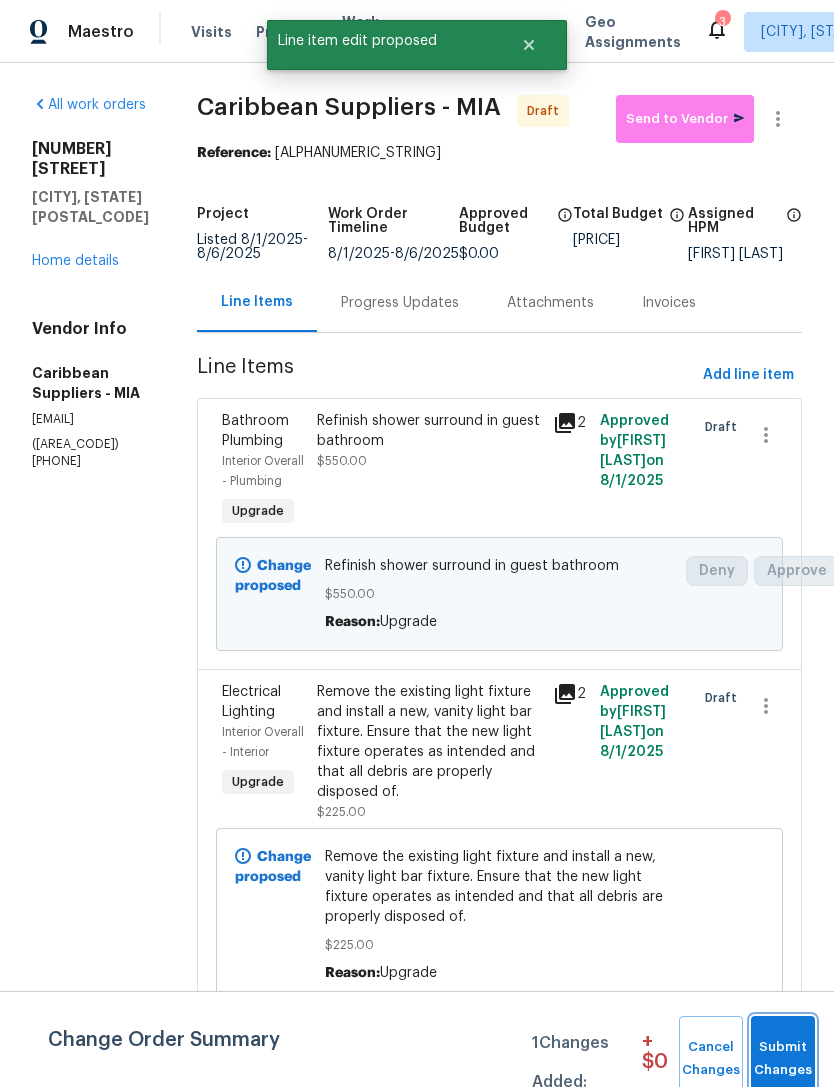 click on "Submit Changes" at bounding box center [783, 1059] 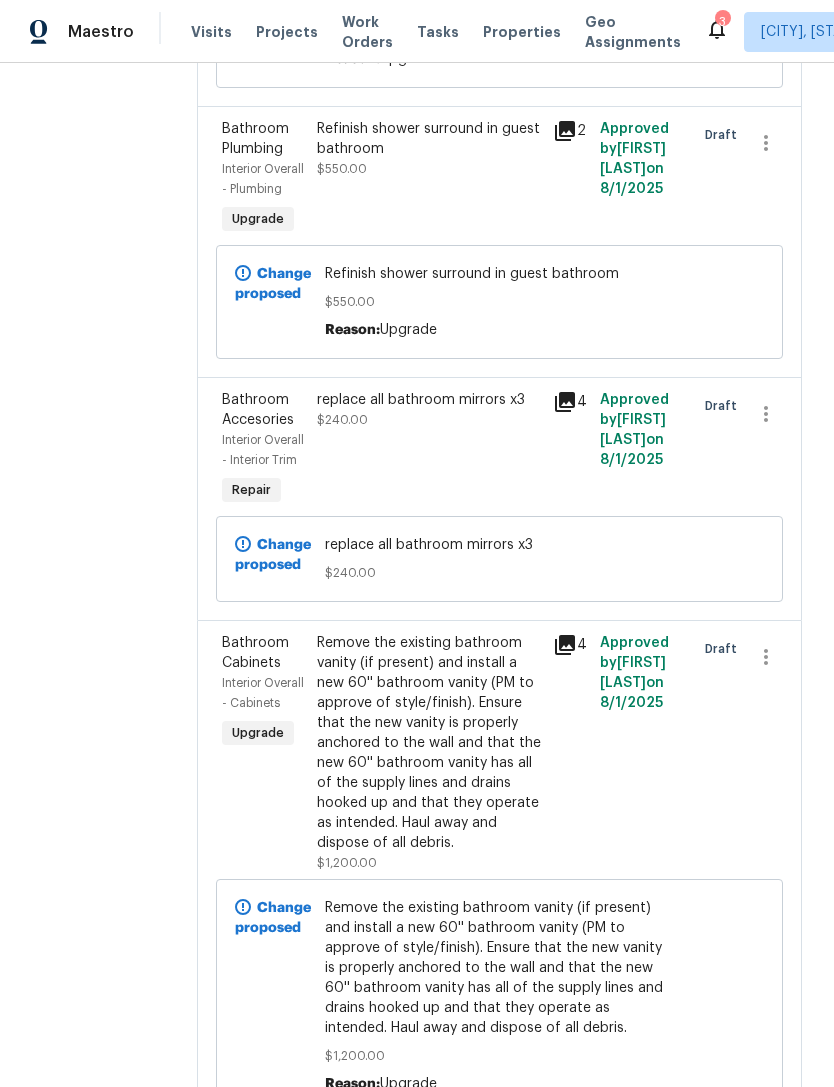scroll, scrollTop: 628, scrollLeft: 0, axis: vertical 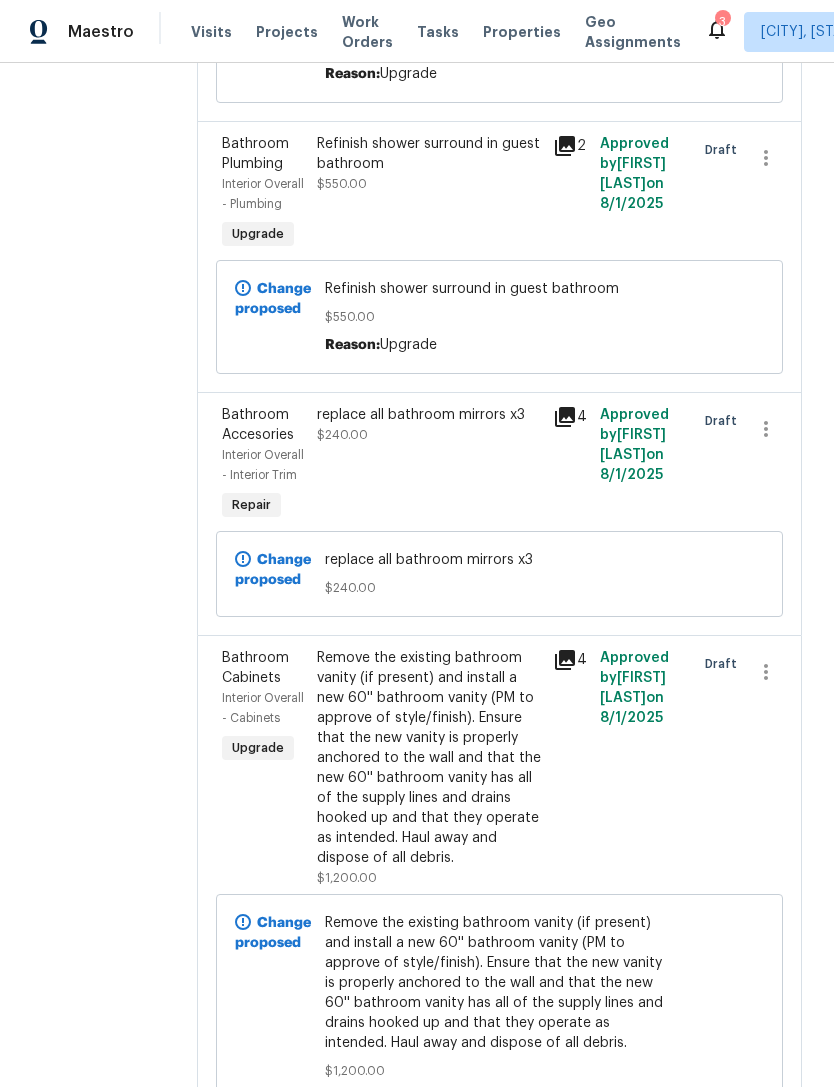 click on "Approved by  Jeff Aniello  on   8/1/2025" at bounding box center [641, 465] 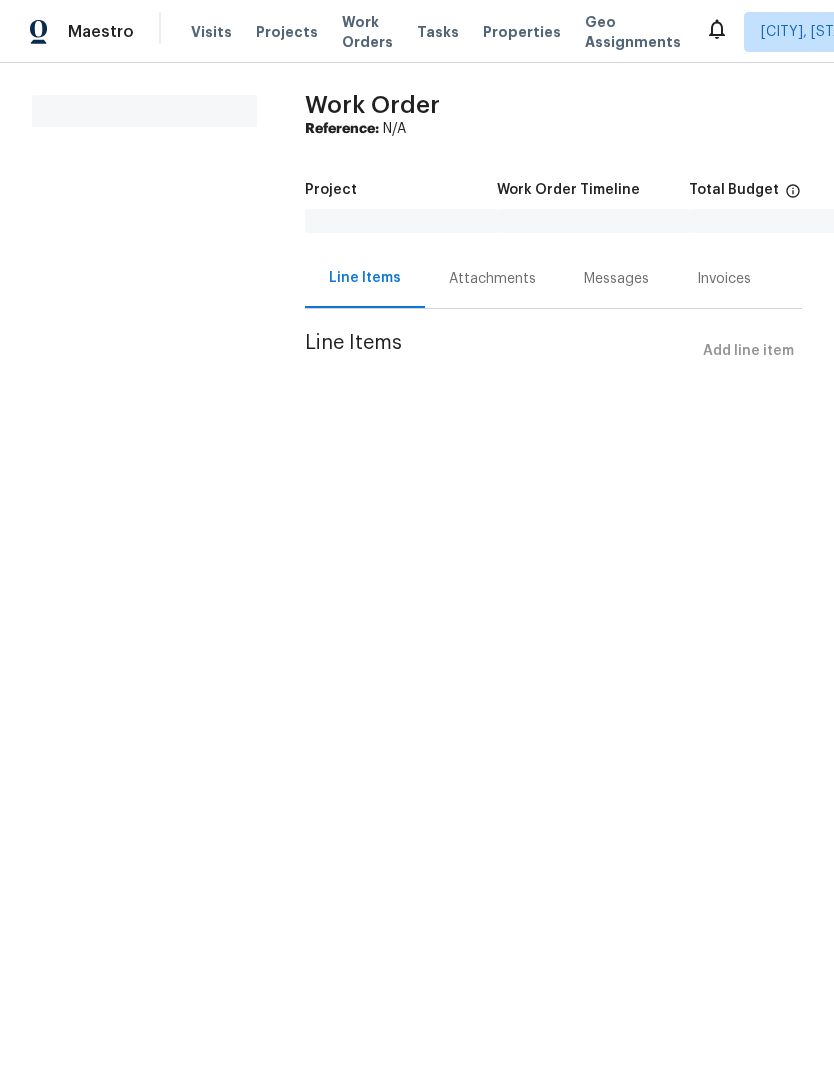 scroll, scrollTop: 0, scrollLeft: 0, axis: both 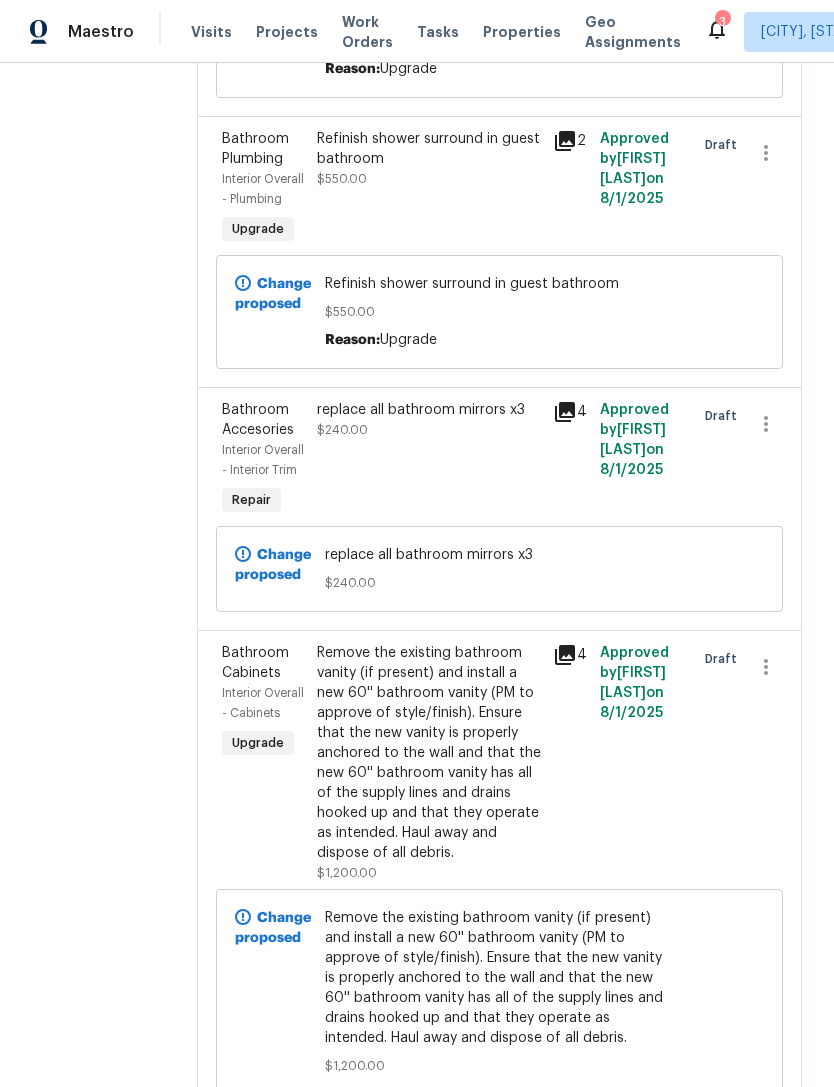 click on "Bathroom Accesories Interior Overall - Interior Trim Repair" at bounding box center (263, 460) 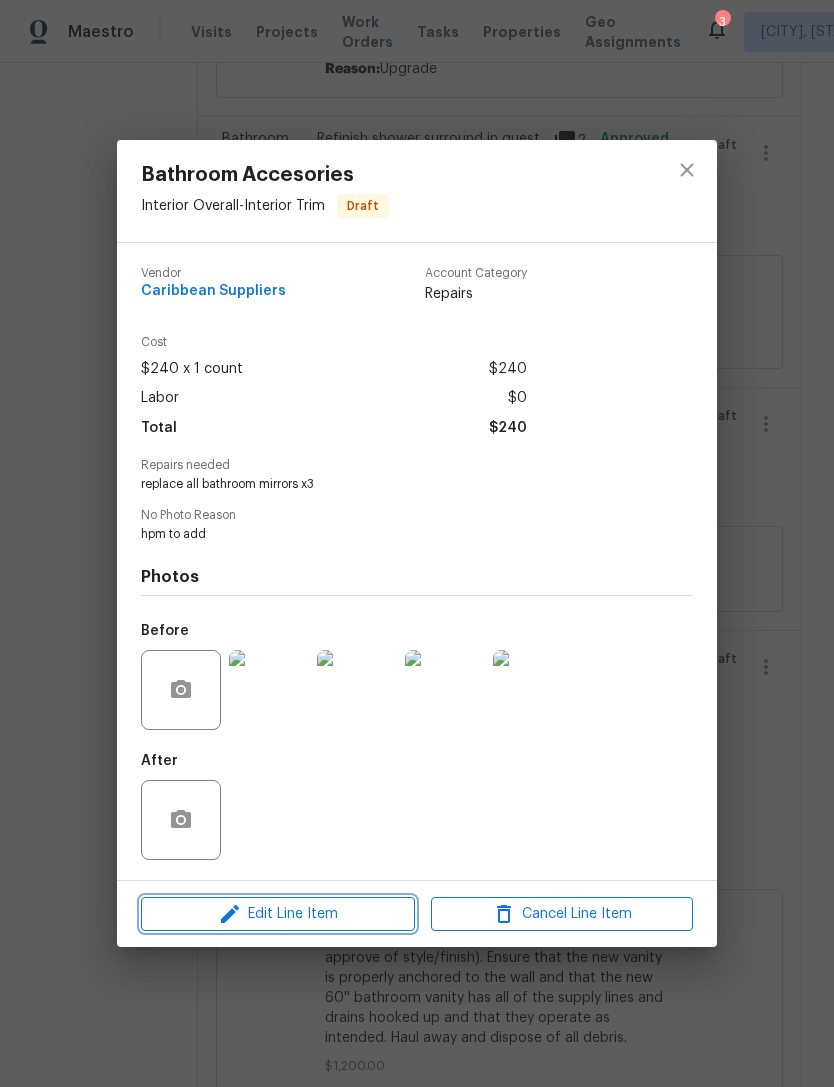 click on "Edit Line Item" at bounding box center (278, 914) 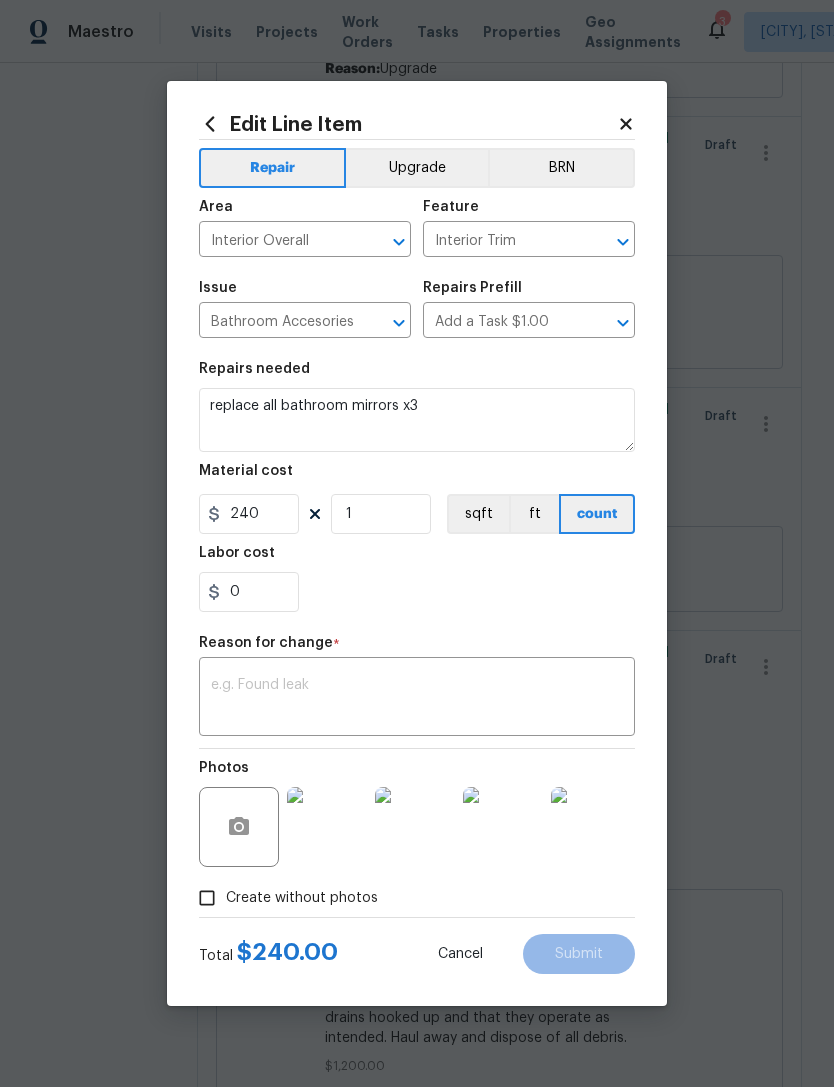 click at bounding box center (417, 699) 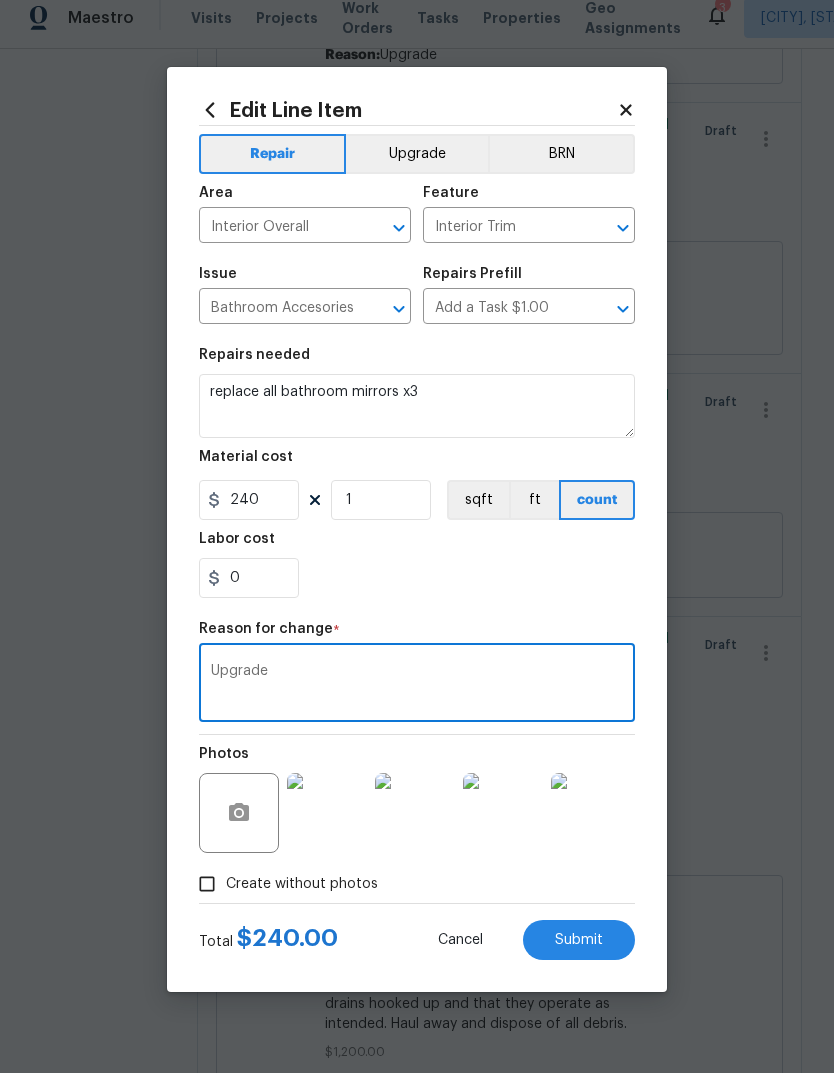 type on "Upgrade" 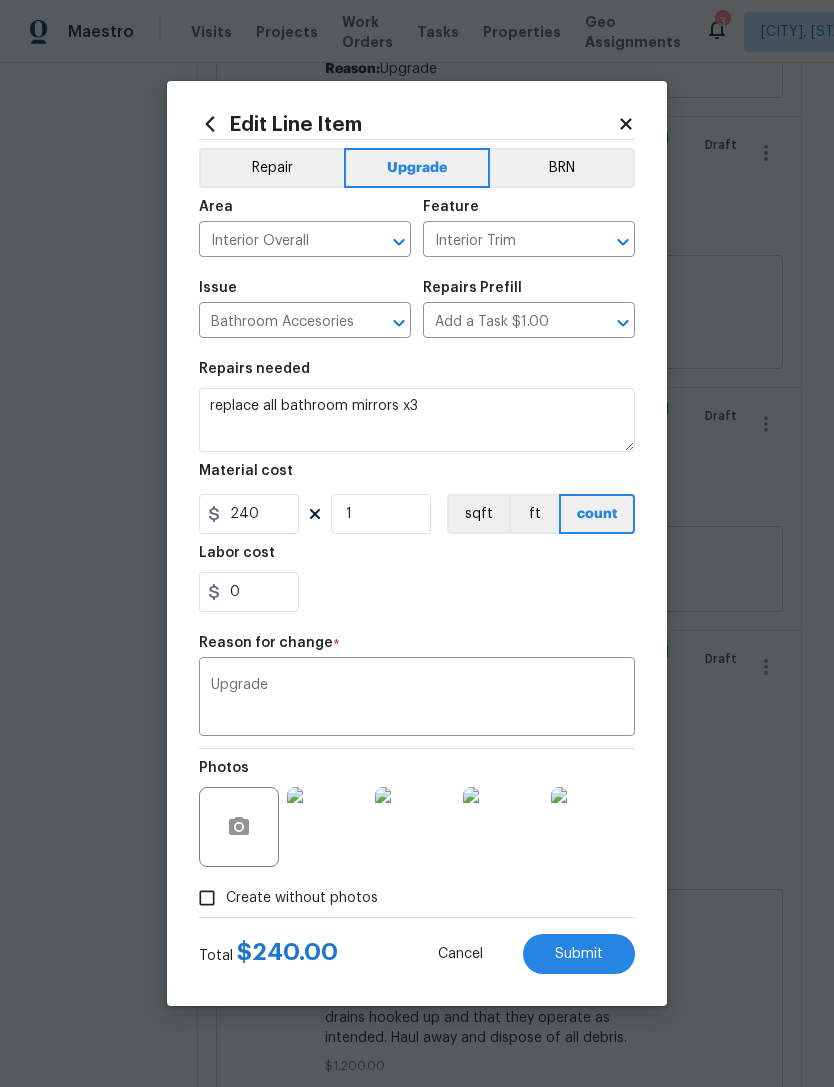 click on "Submit" at bounding box center [579, 954] 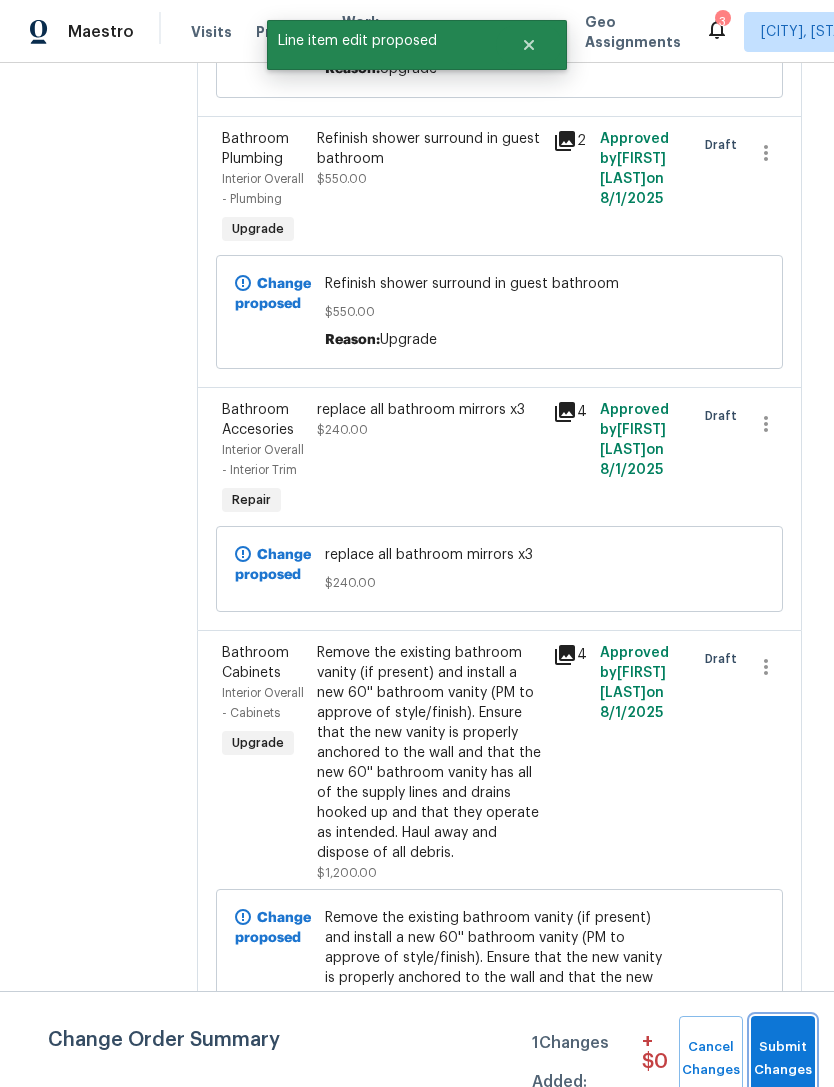 click on "Submit Changes" at bounding box center (783, 1059) 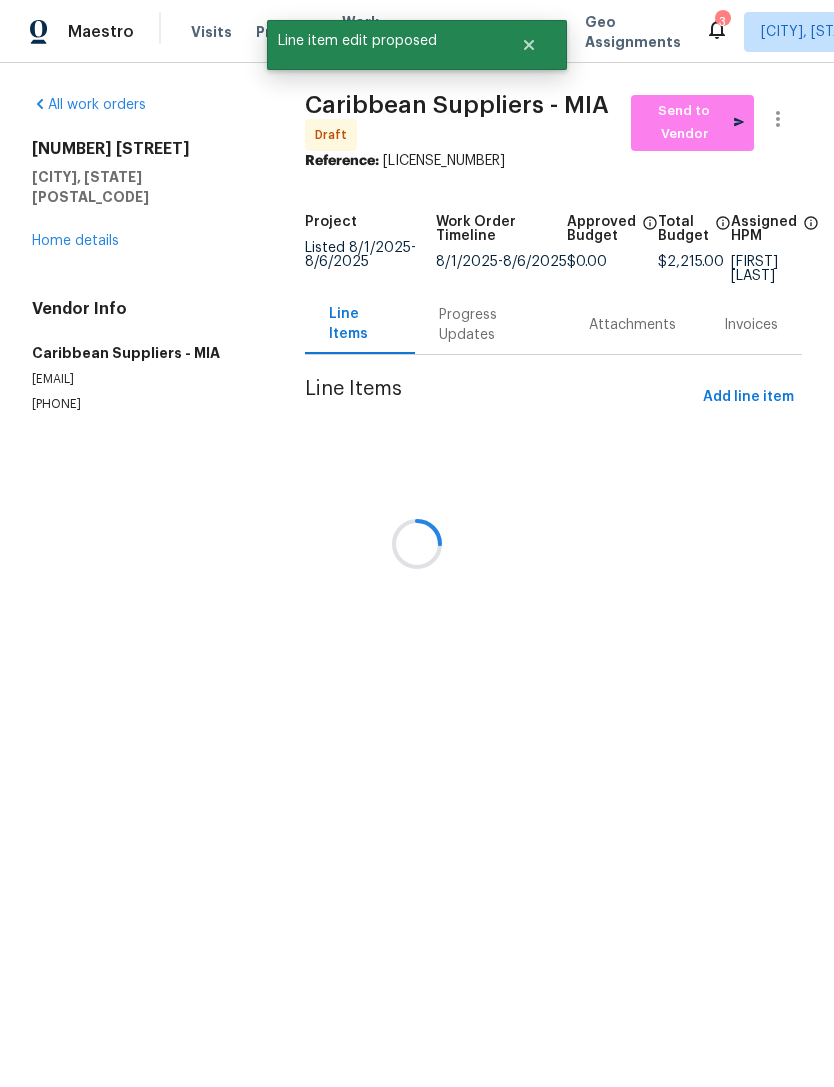 scroll, scrollTop: 0, scrollLeft: 0, axis: both 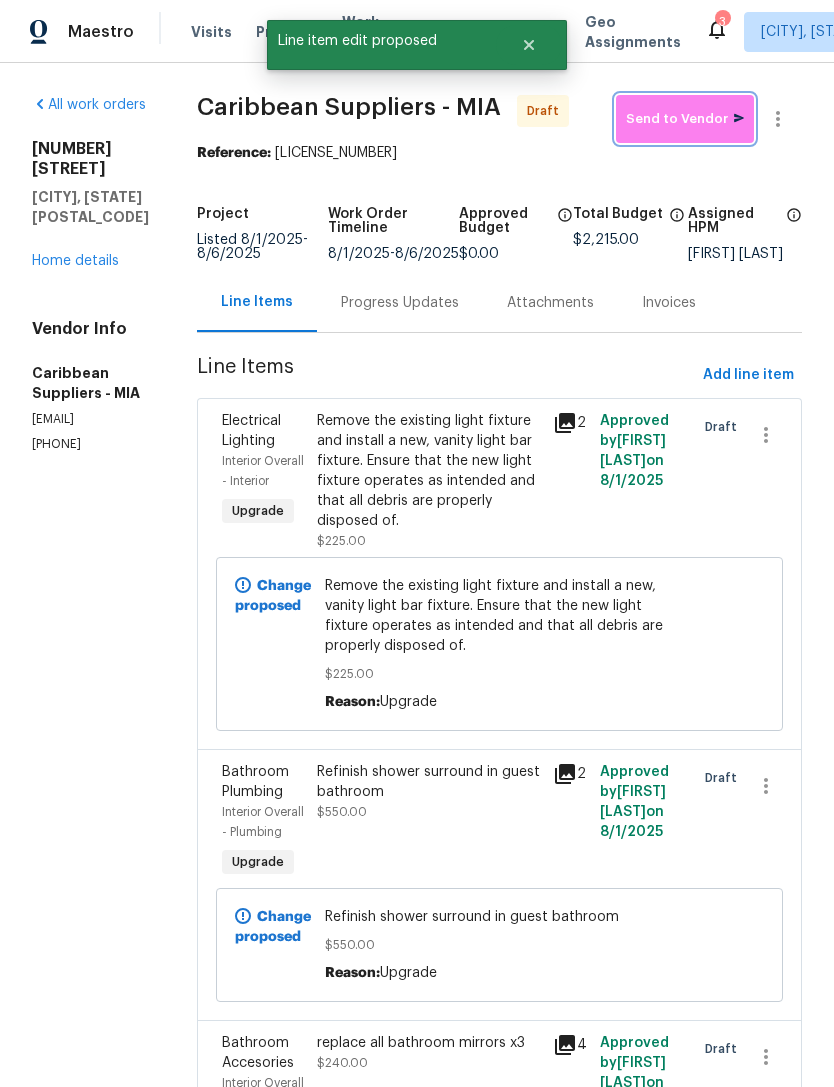 click on "Send to Vendor" at bounding box center (685, 119) 